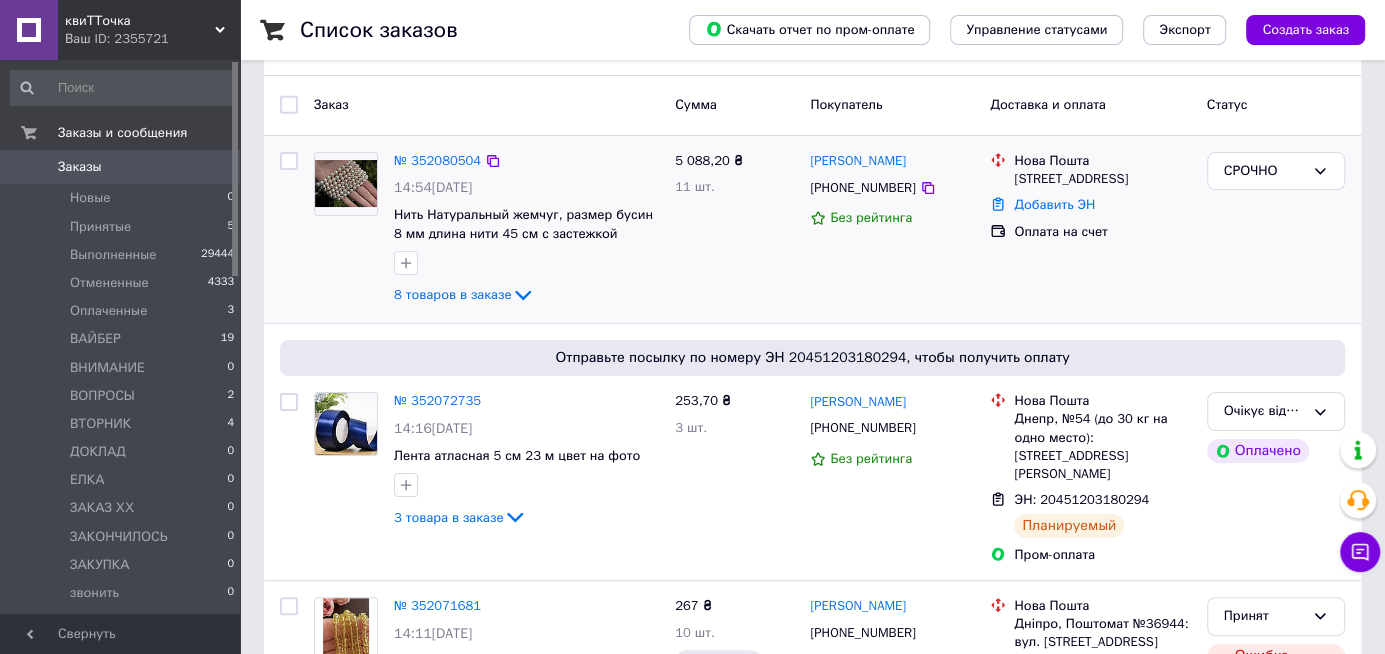 scroll, scrollTop: 240, scrollLeft: 0, axis: vertical 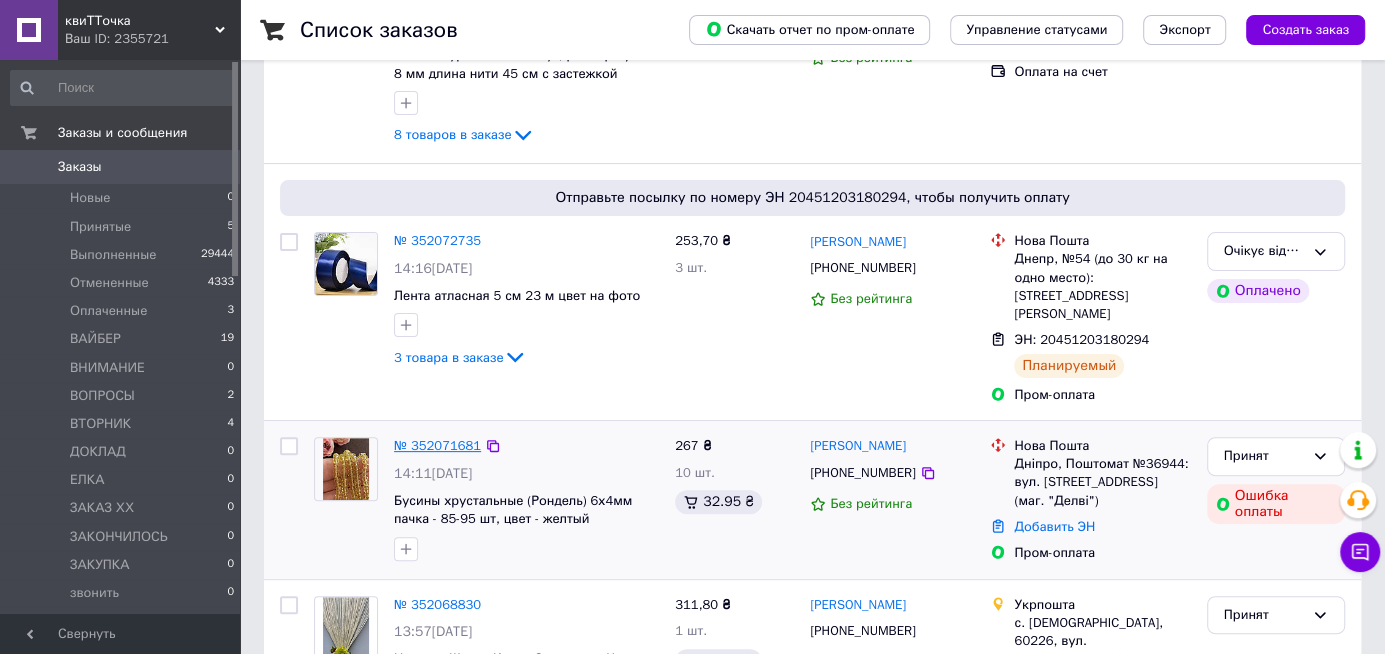 click on "№ 352071681" at bounding box center (437, 445) 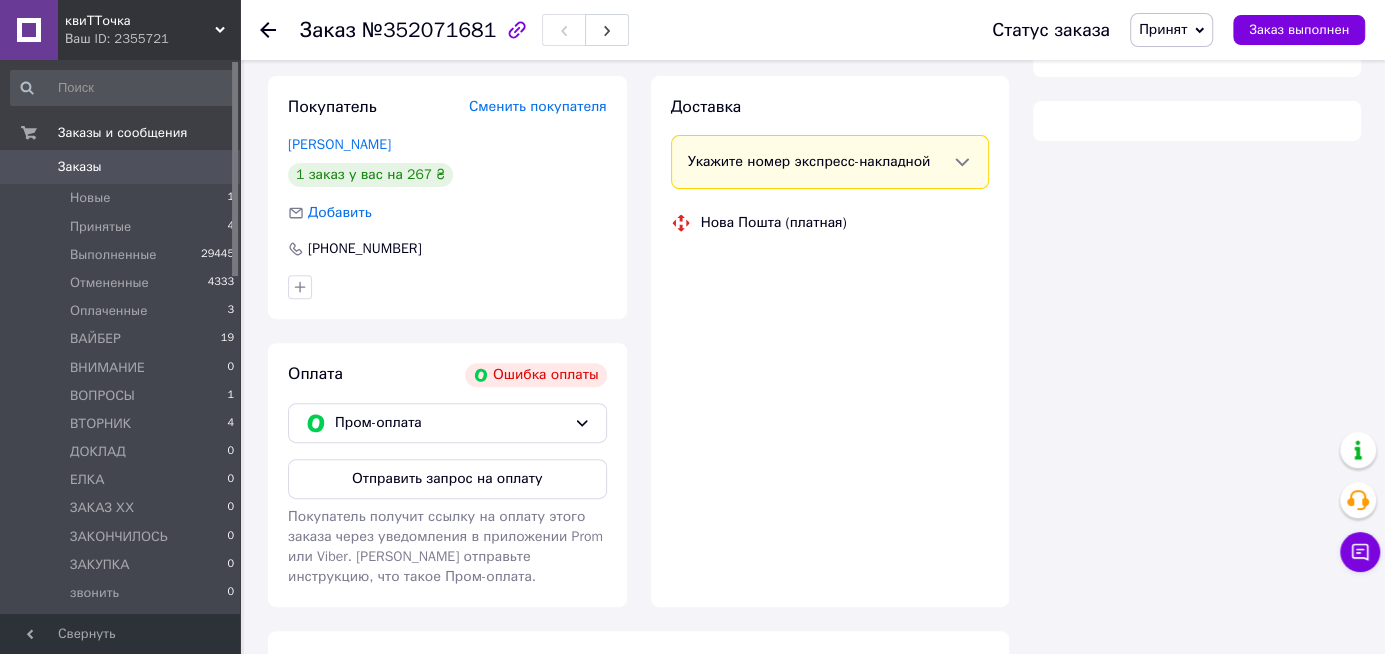 scroll, scrollTop: 400, scrollLeft: 0, axis: vertical 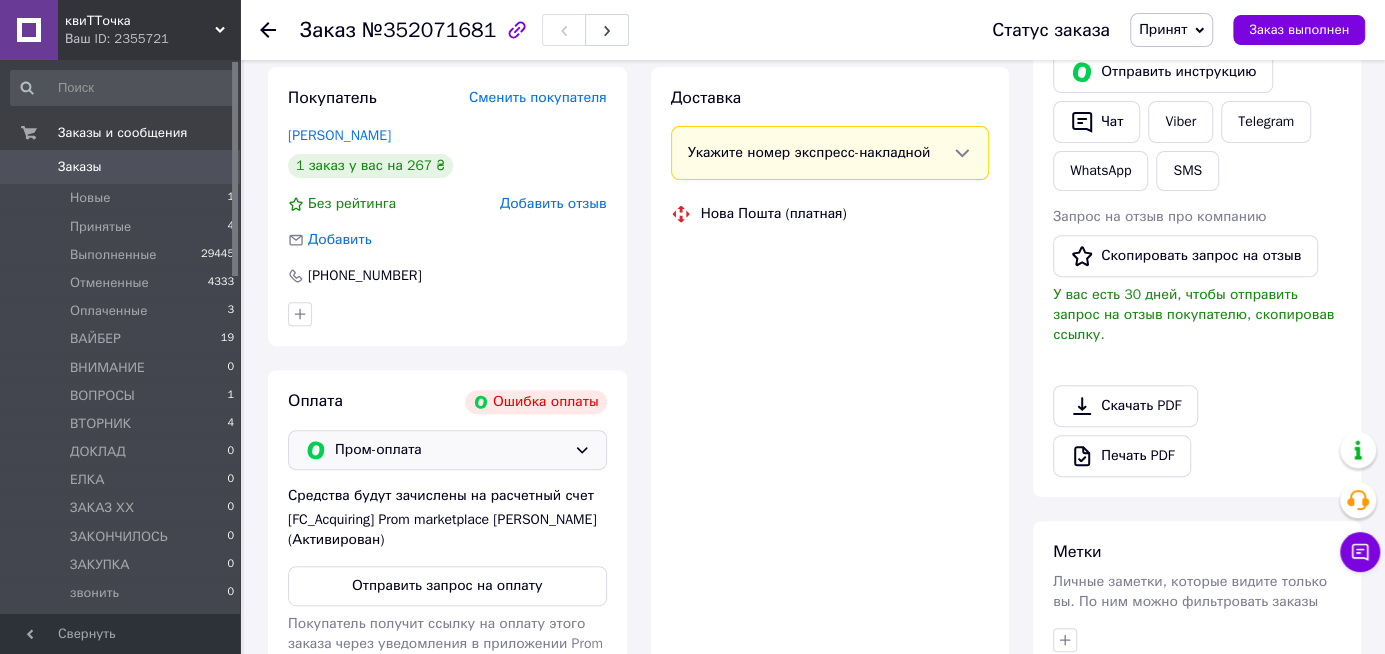 click on "Пром-оплата" at bounding box center (450, 450) 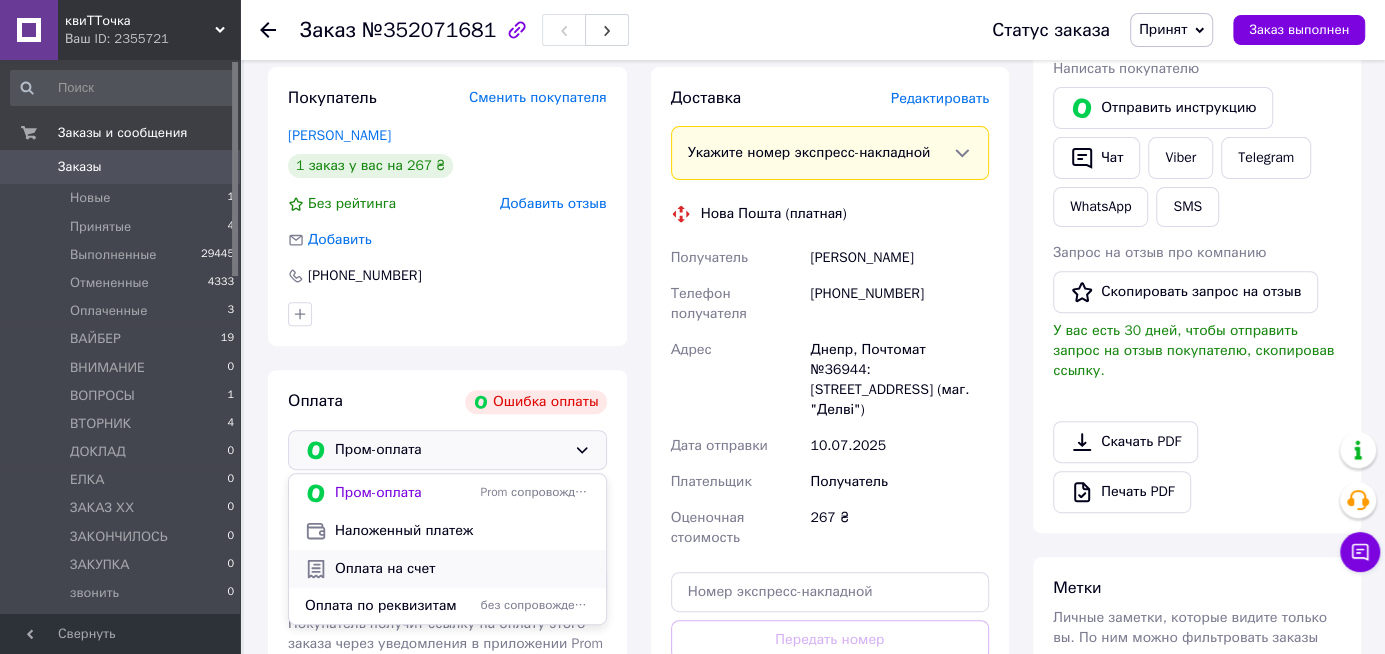 click on "Оплата на счет" at bounding box center [462, 569] 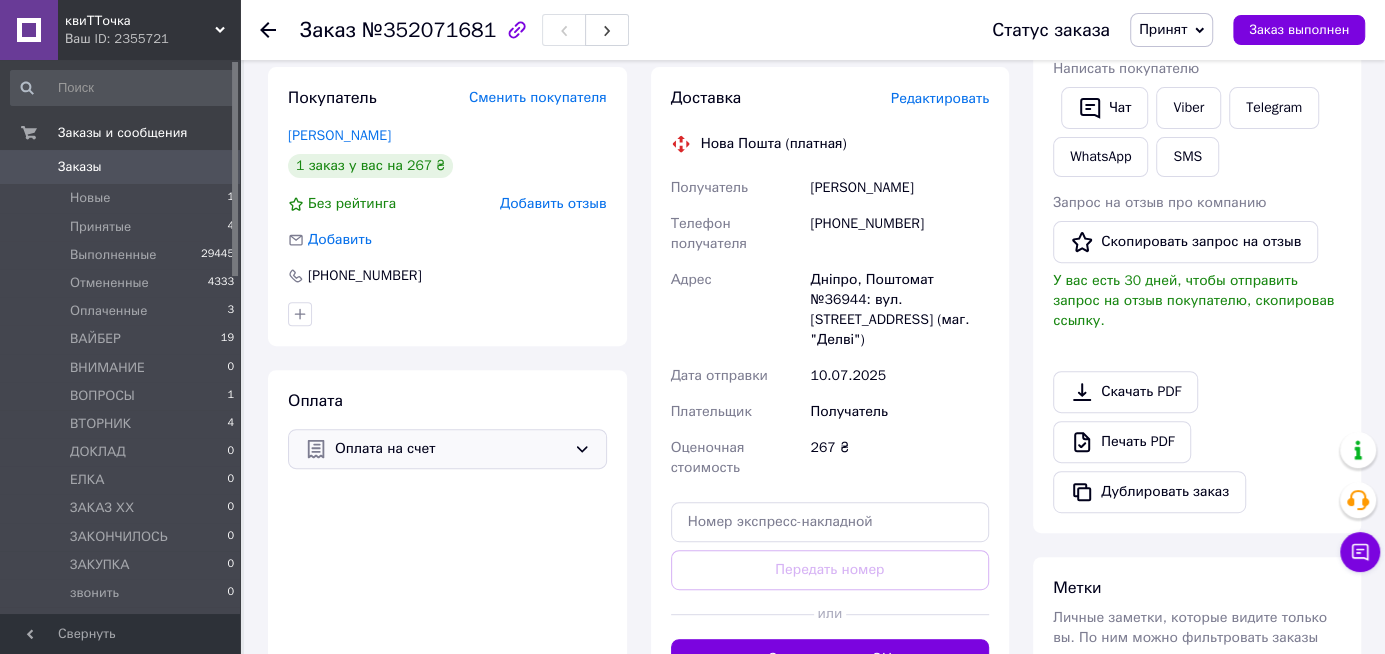 click 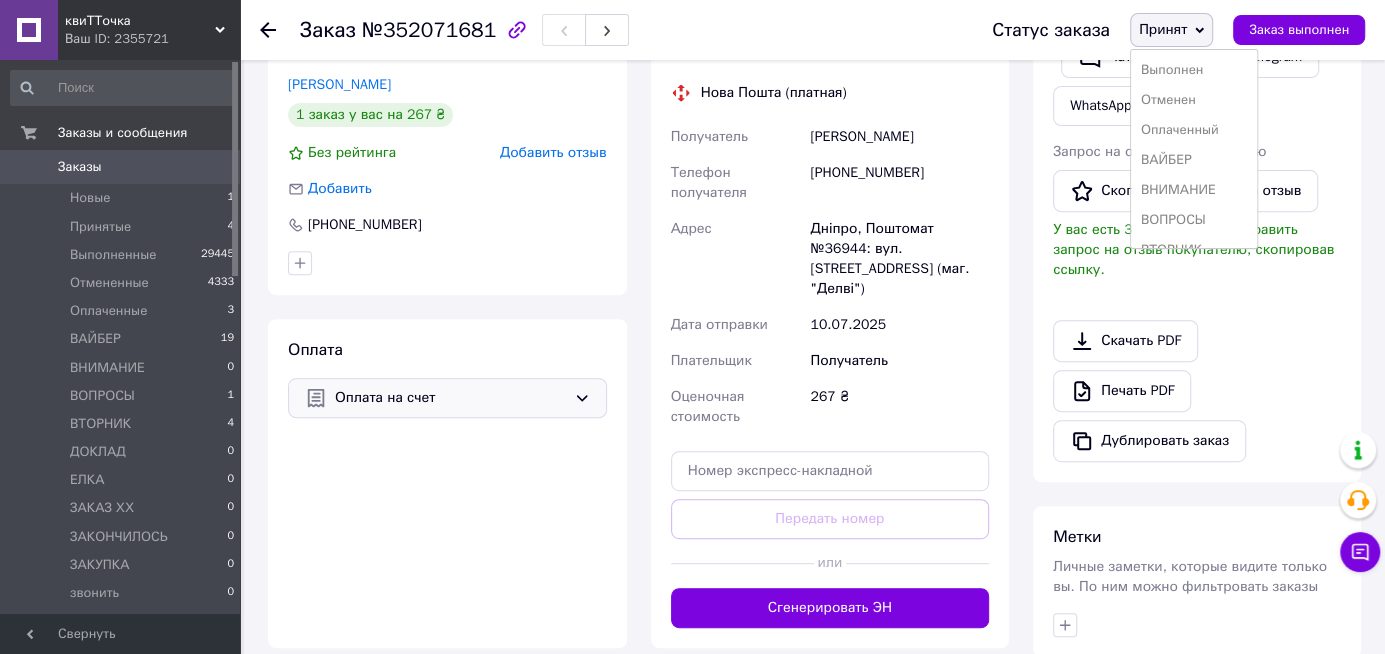 scroll, scrollTop: 480, scrollLeft: 0, axis: vertical 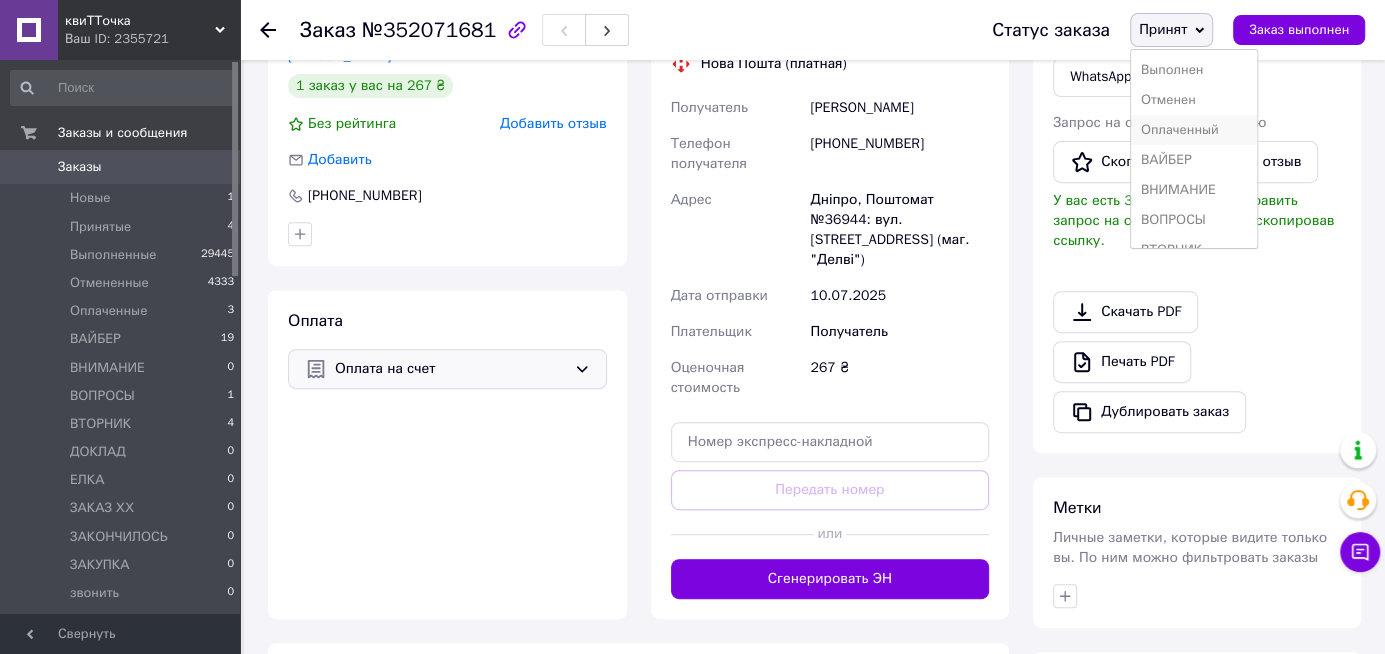 click on "Оплаченный" at bounding box center [1194, 130] 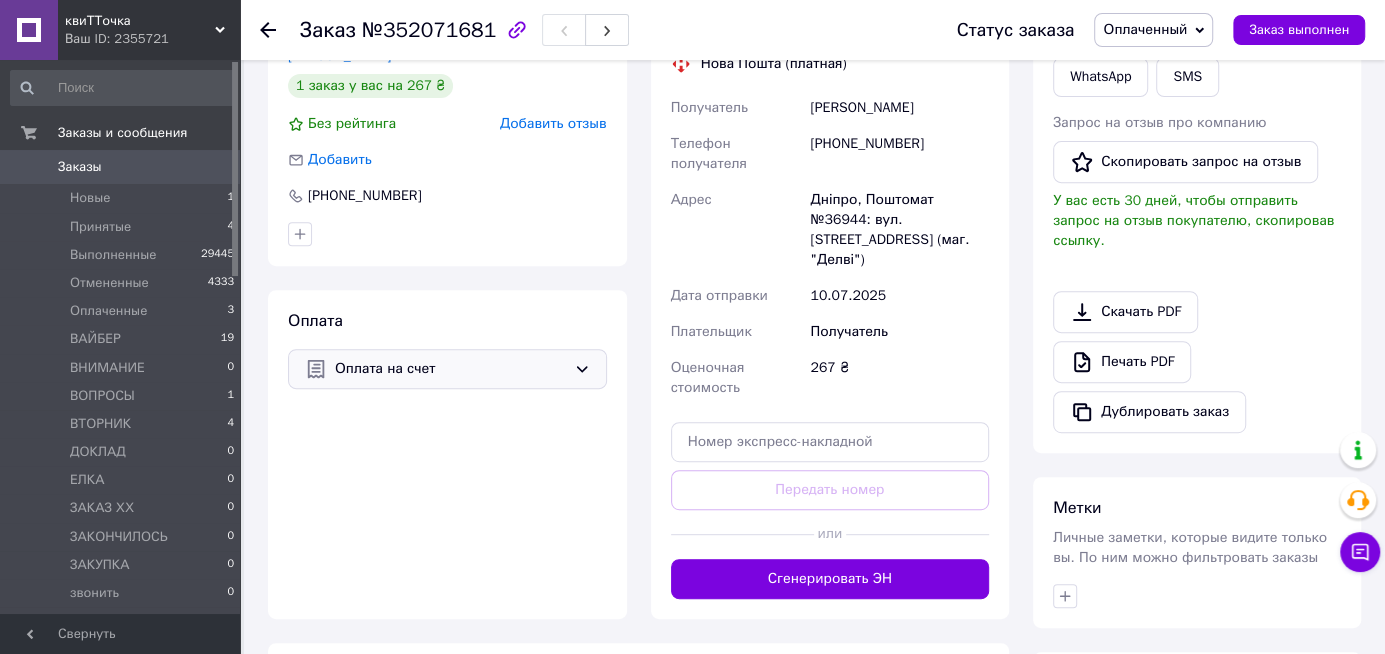 scroll, scrollTop: 0, scrollLeft: 0, axis: both 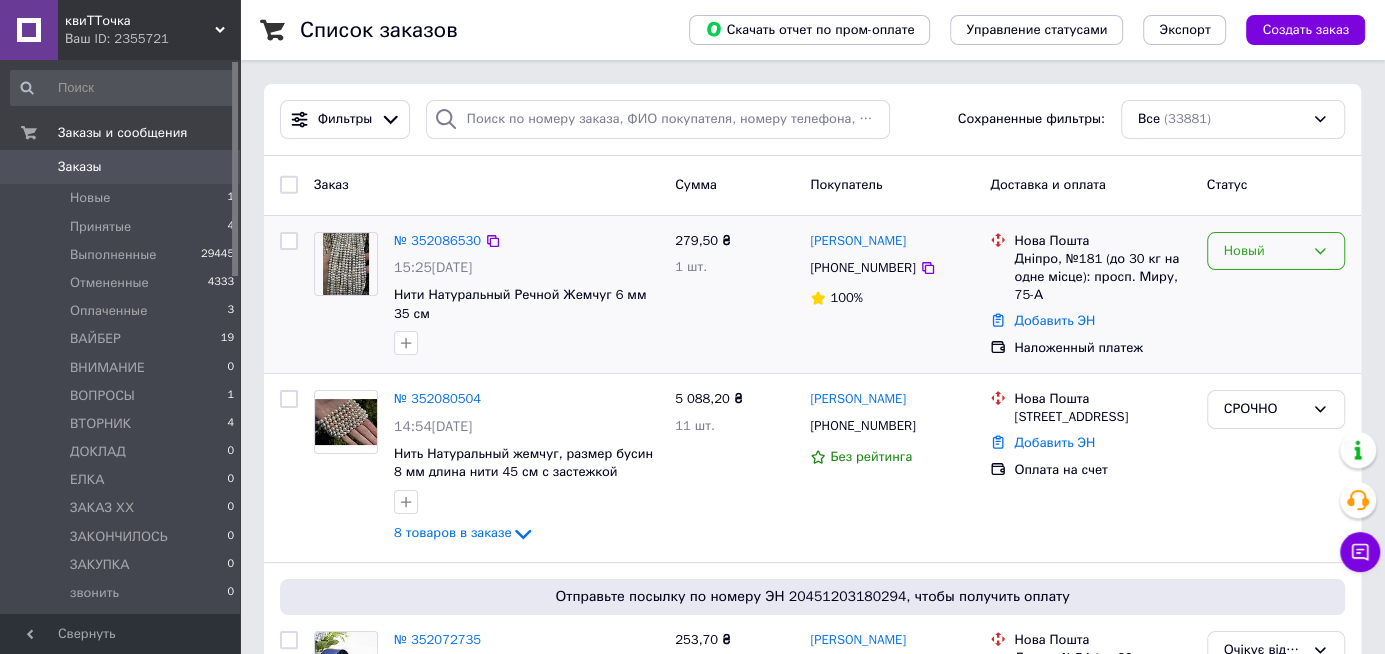 click on "Новый" at bounding box center [1264, 251] 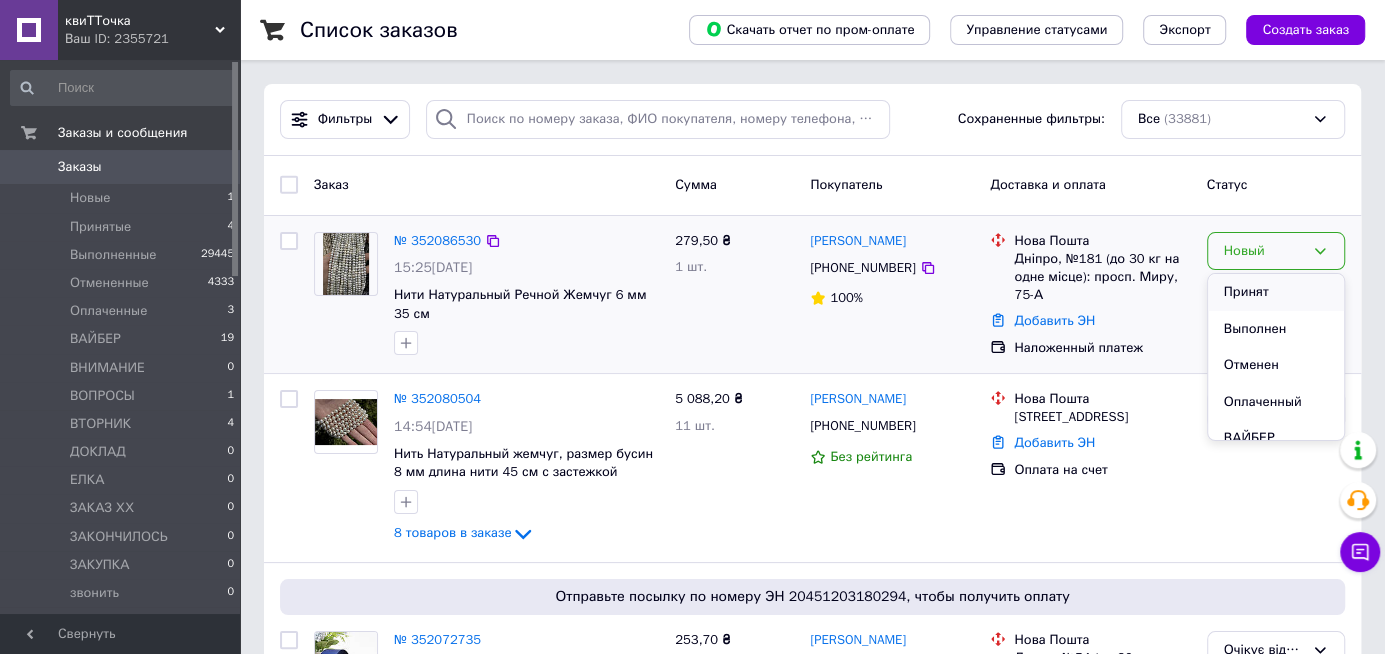 click on "Принят" at bounding box center [1276, 292] 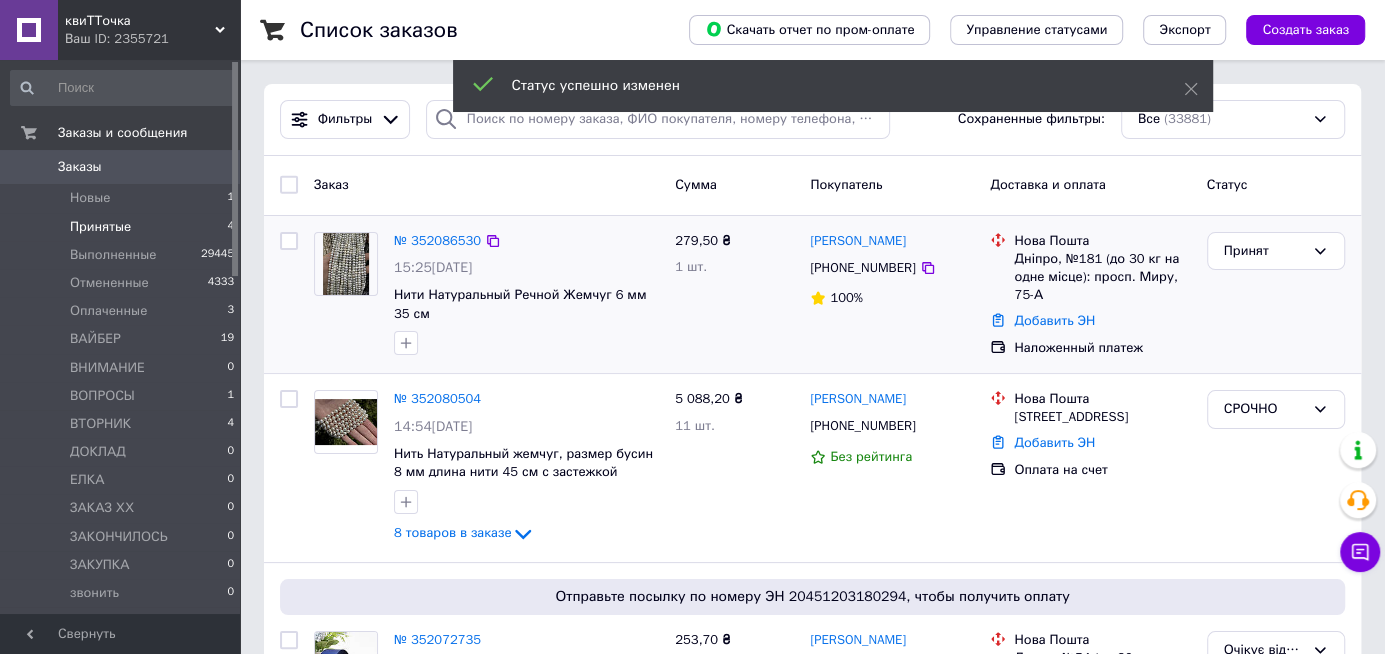 click on "Принятые 4" at bounding box center [123, 227] 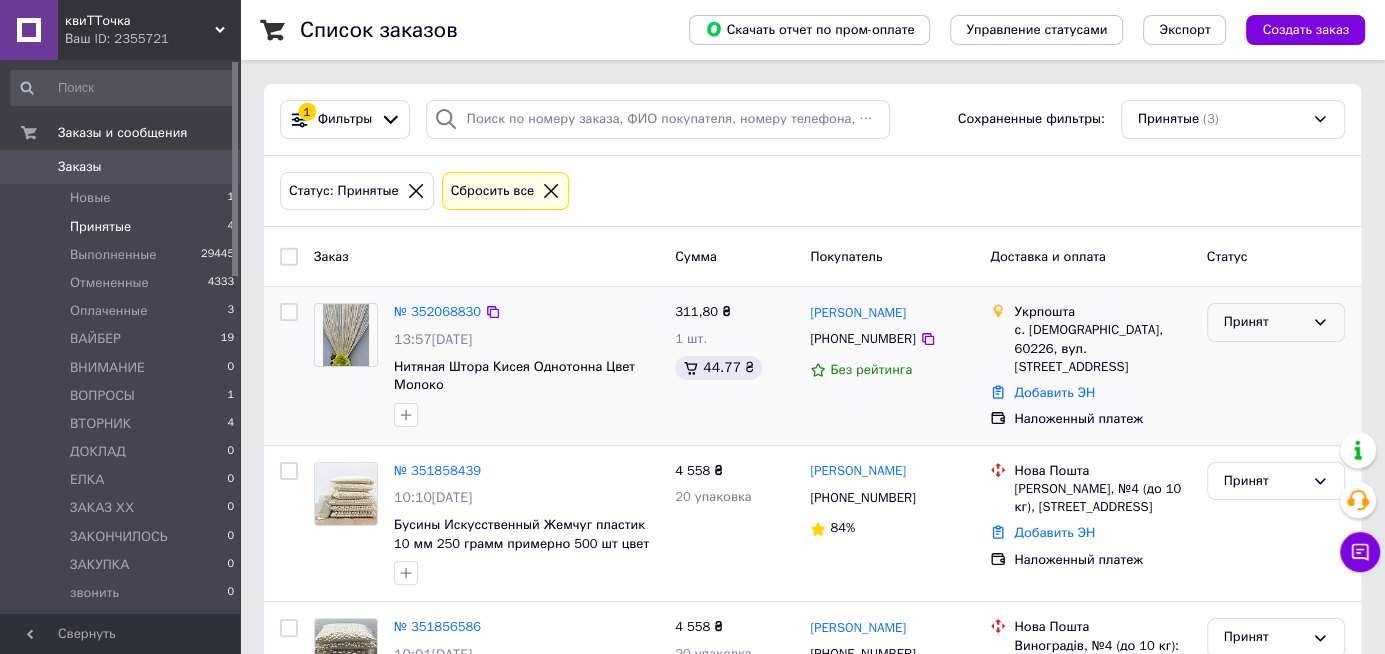 click on "Принят" at bounding box center (1264, 322) 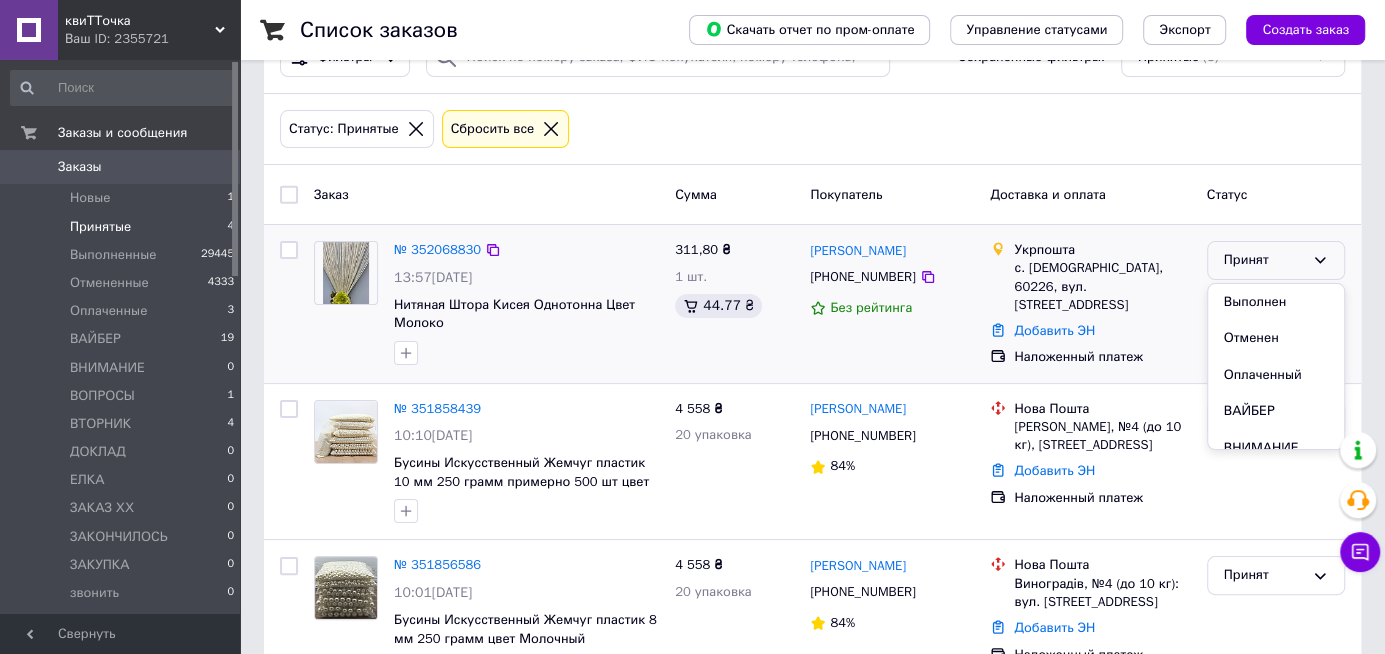 scroll, scrollTop: 123, scrollLeft: 0, axis: vertical 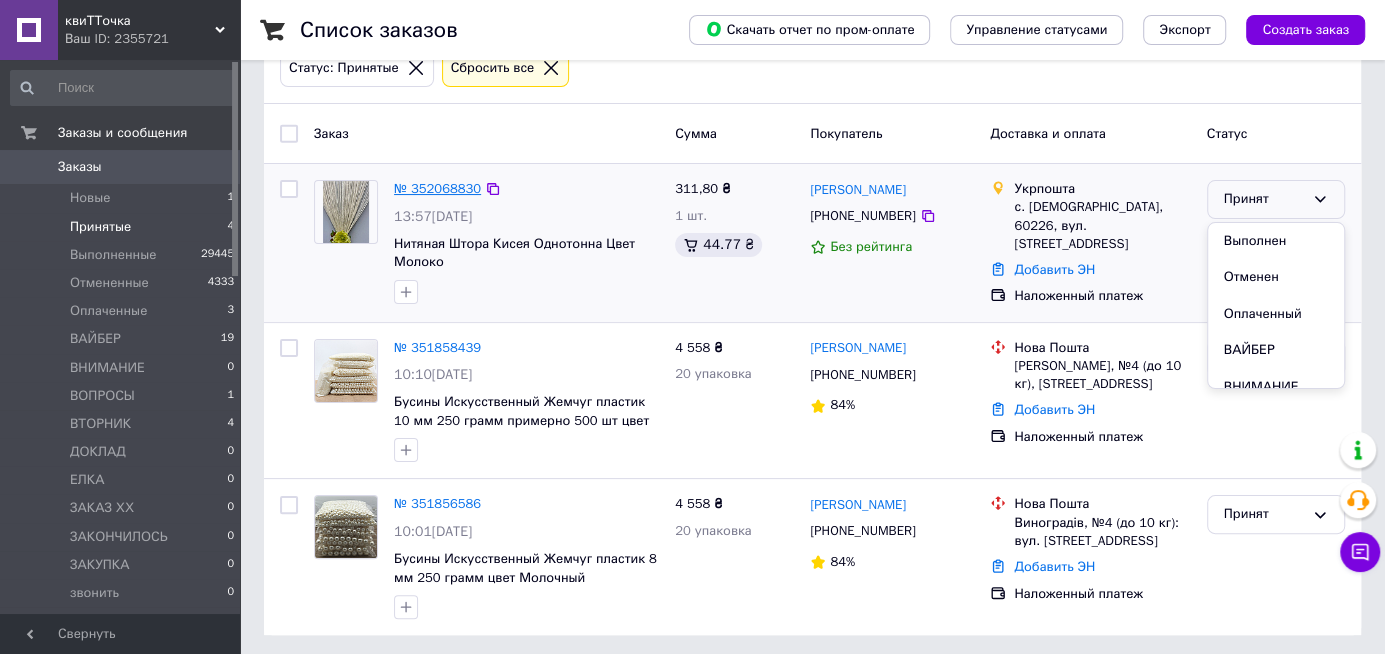 click on "№ 352068830" at bounding box center (437, 188) 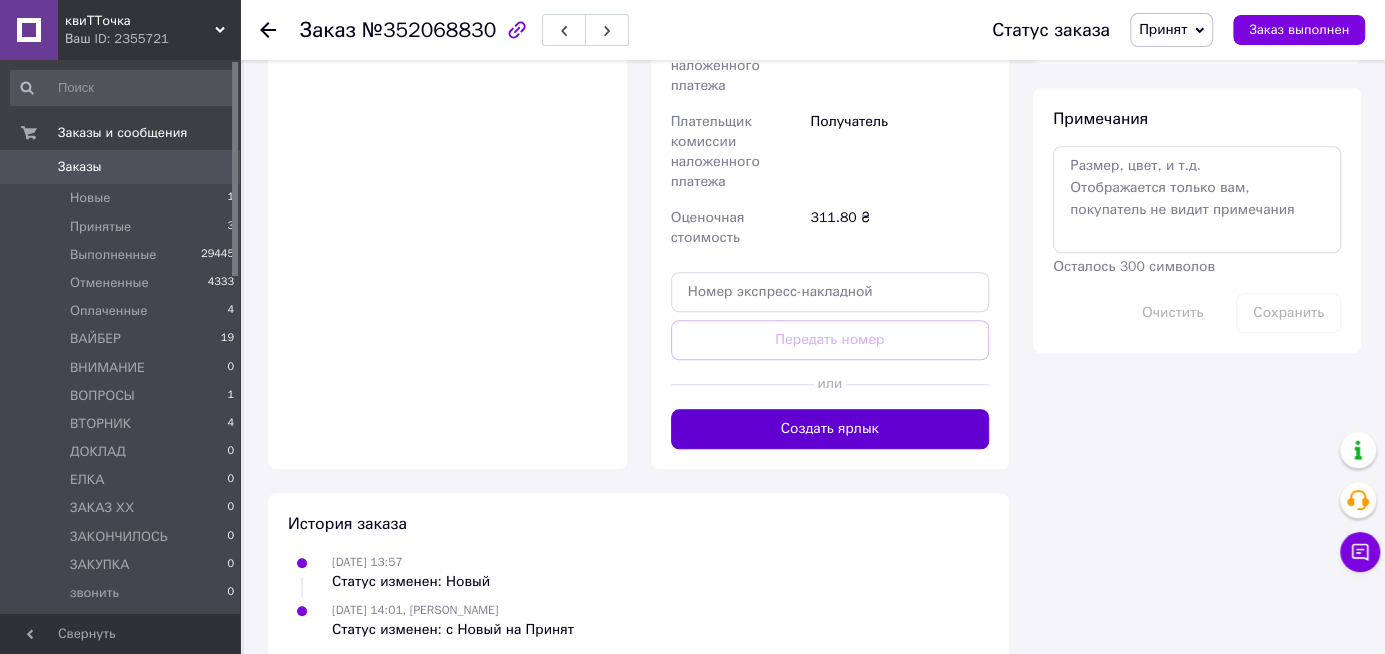 scroll, scrollTop: 1050, scrollLeft: 0, axis: vertical 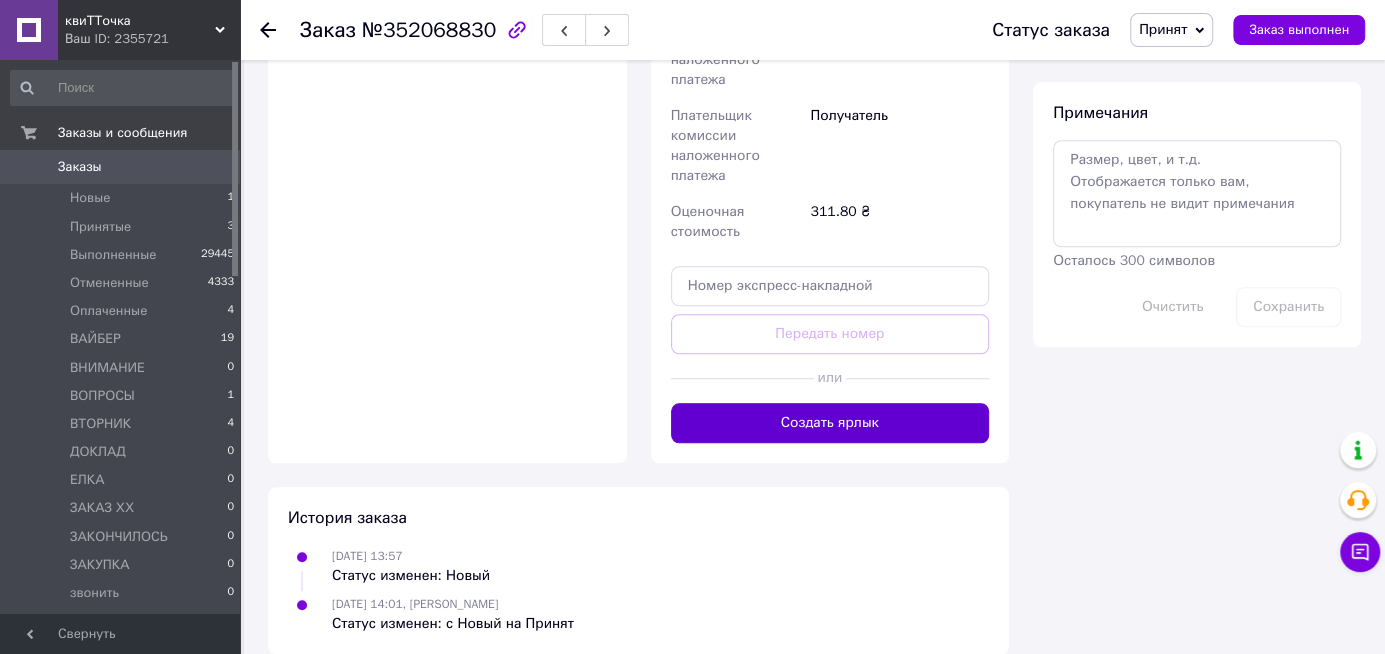 click on "Создать ярлык" at bounding box center (830, 423) 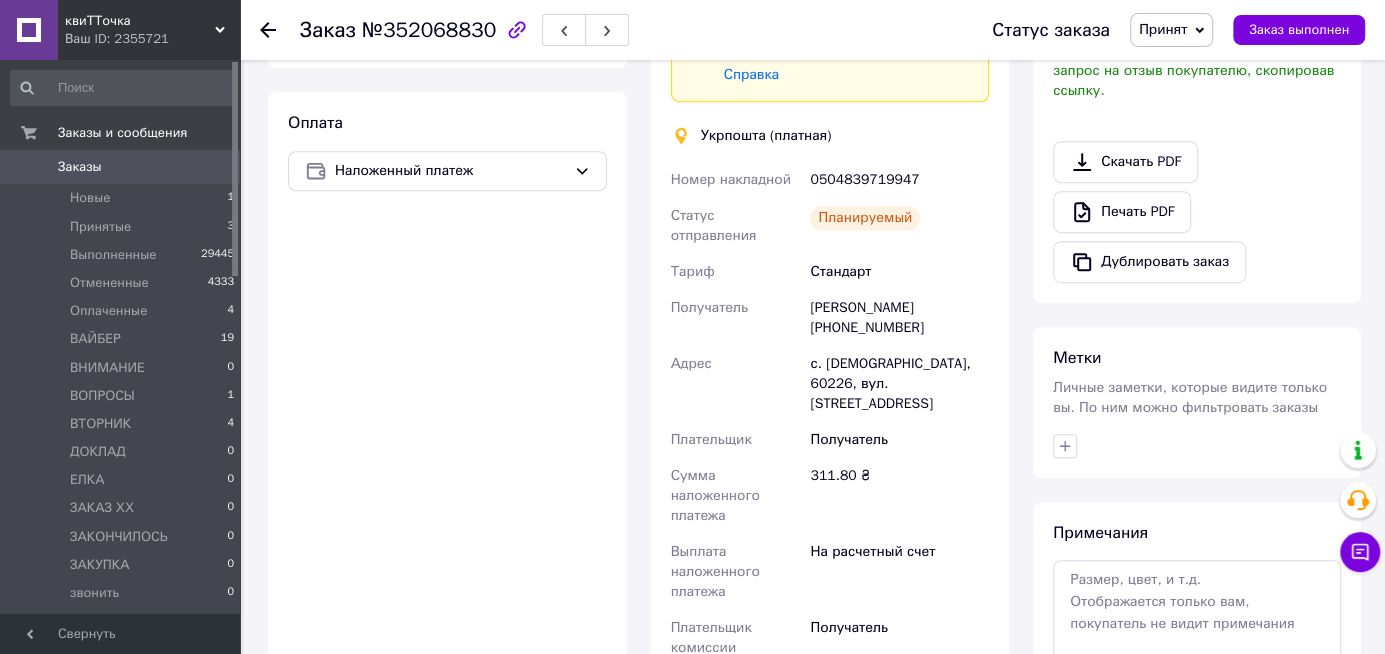 scroll, scrollTop: 627, scrollLeft: 0, axis: vertical 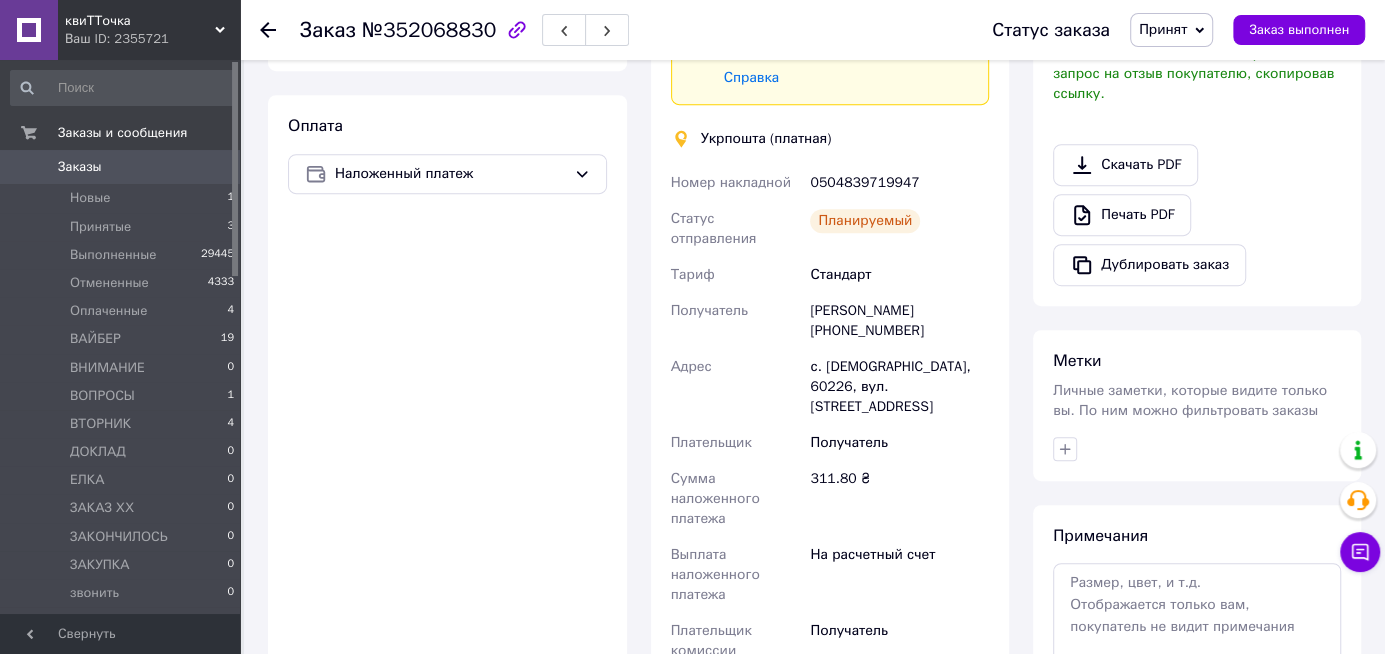 click on "Принят" at bounding box center (1163, 29) 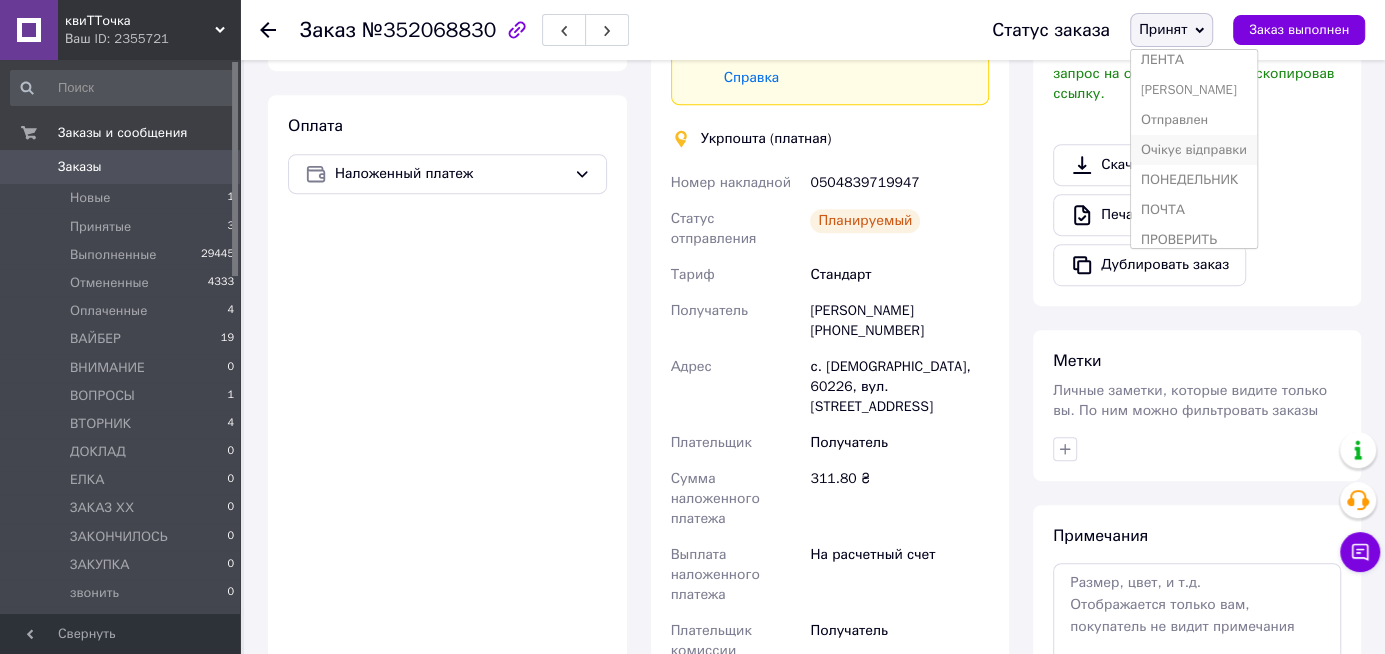 scroll, scrollTop: 480, scrollLeft: 0, axis: vertical 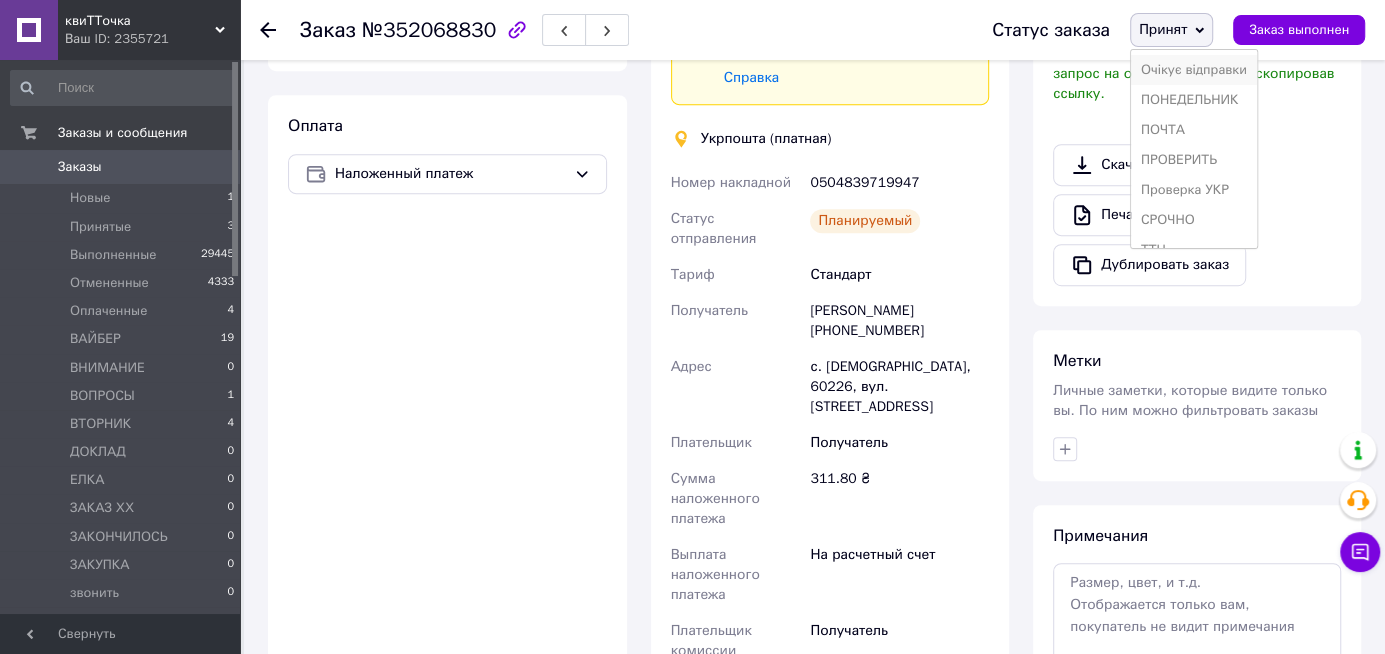 click on "ПРОВЕРИТЬ" at bounding box center [1194, 160] 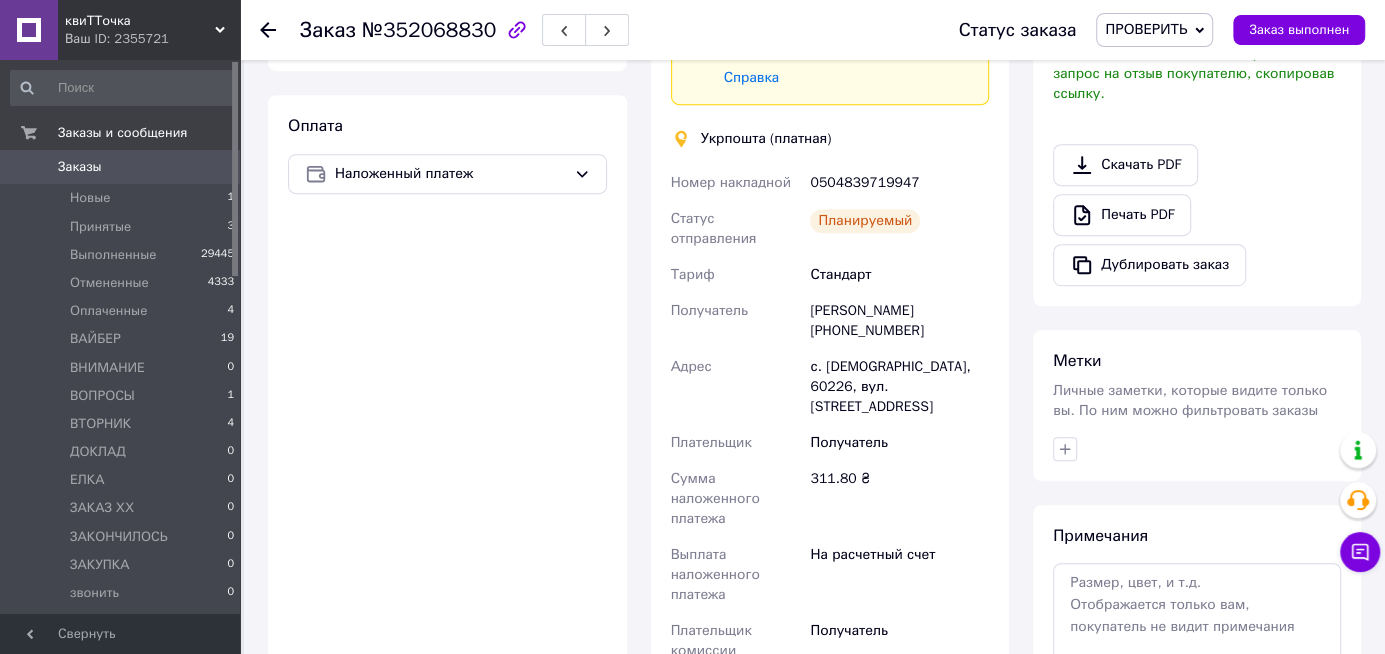scroll, scrollTop: 0, scrollLeft: 0, axis: both 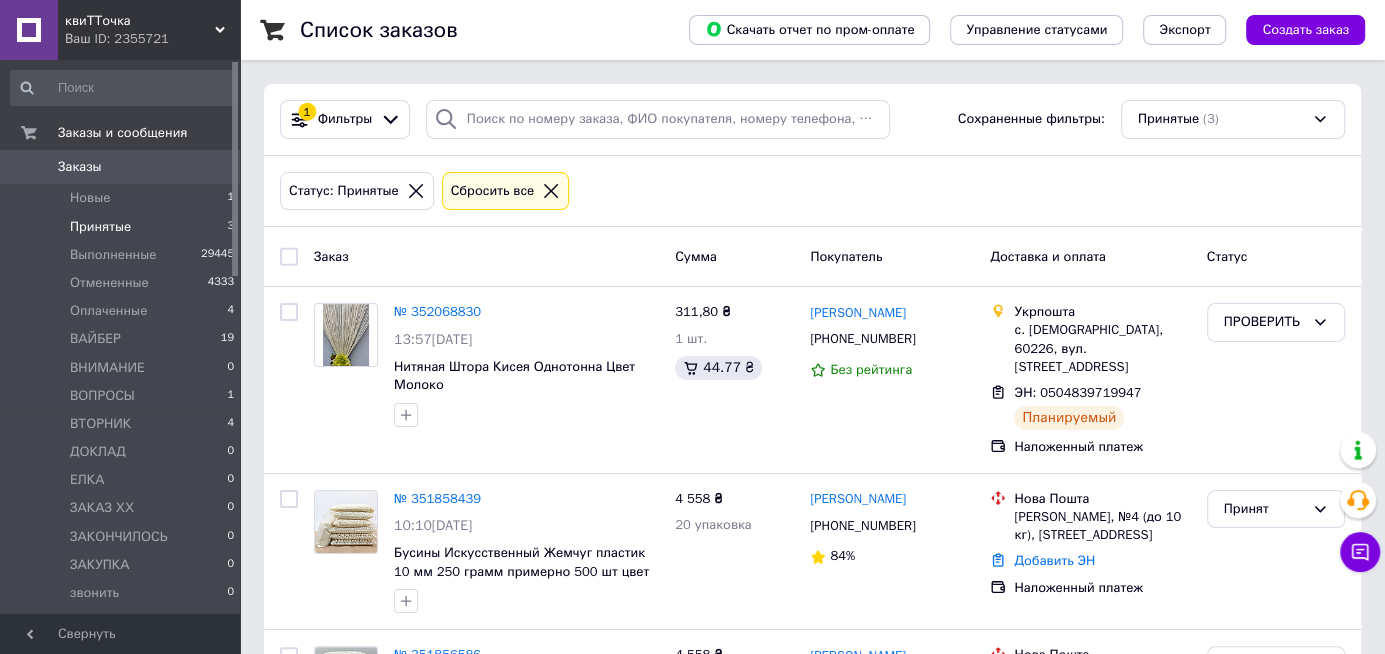 click 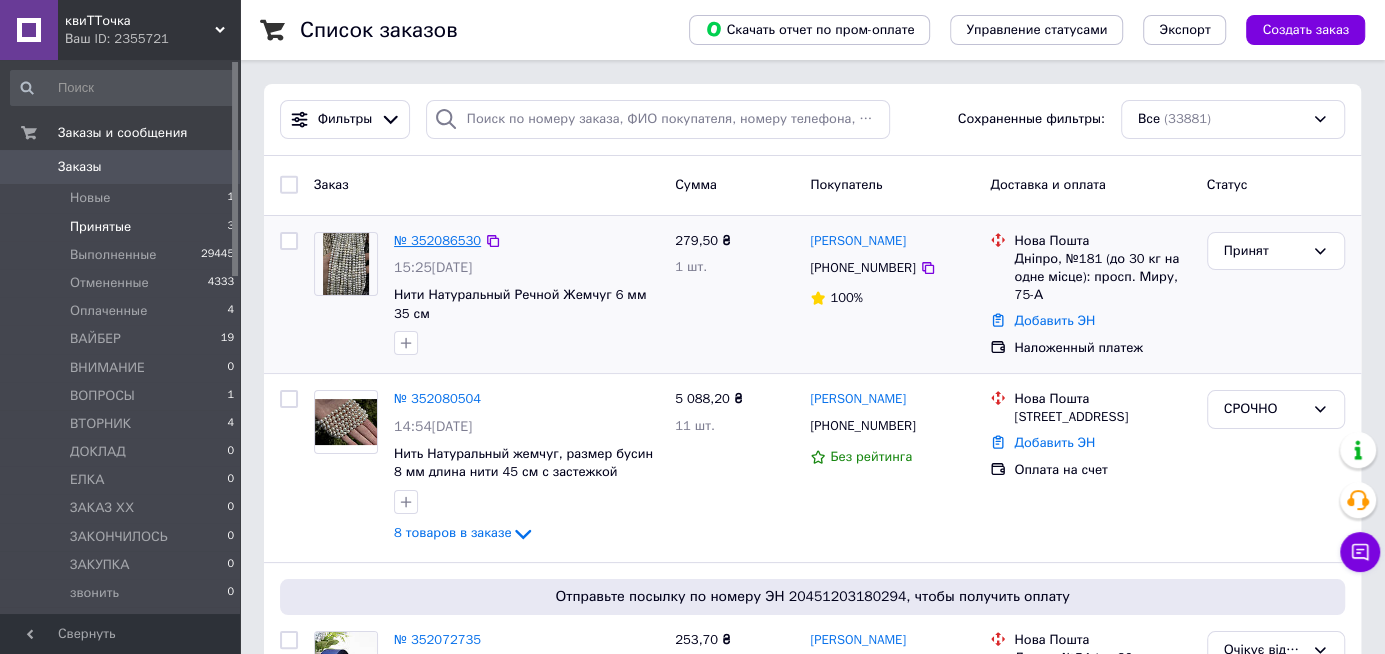 click on "№ 352086530" at bounding box center (437, 240) 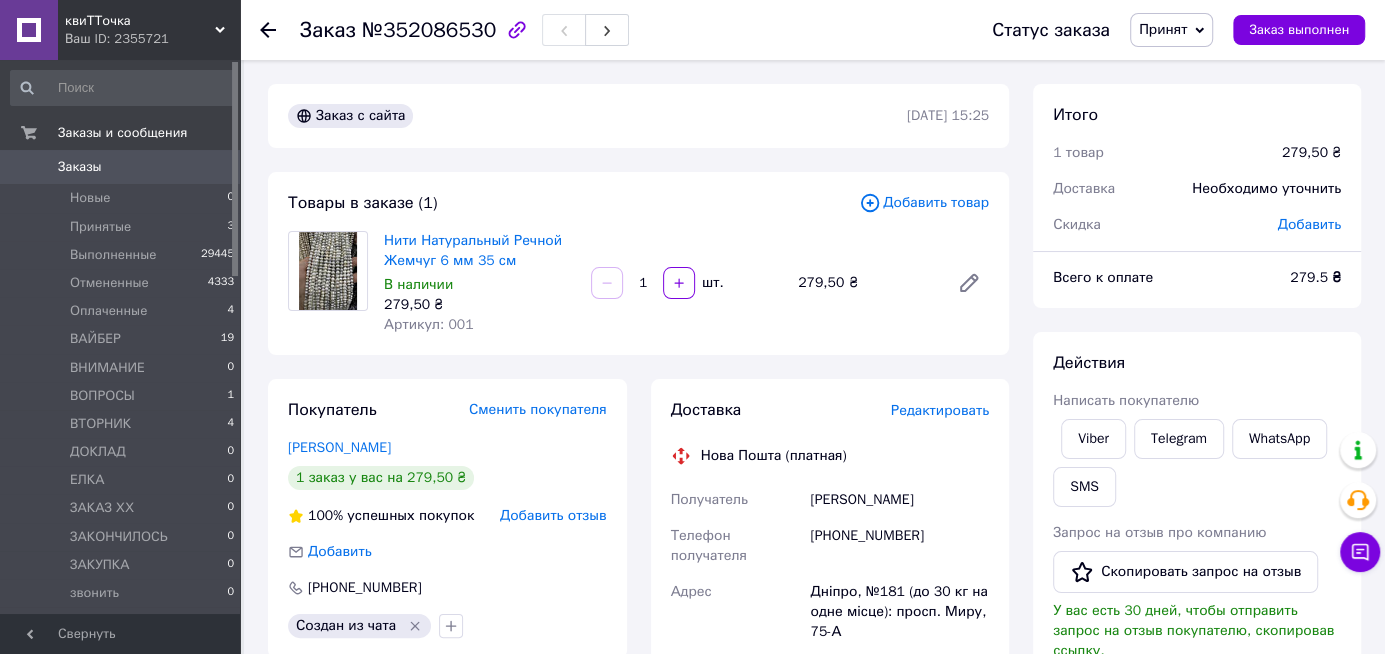 click on "Написать покупателю" at bounding box center (1126, 400) 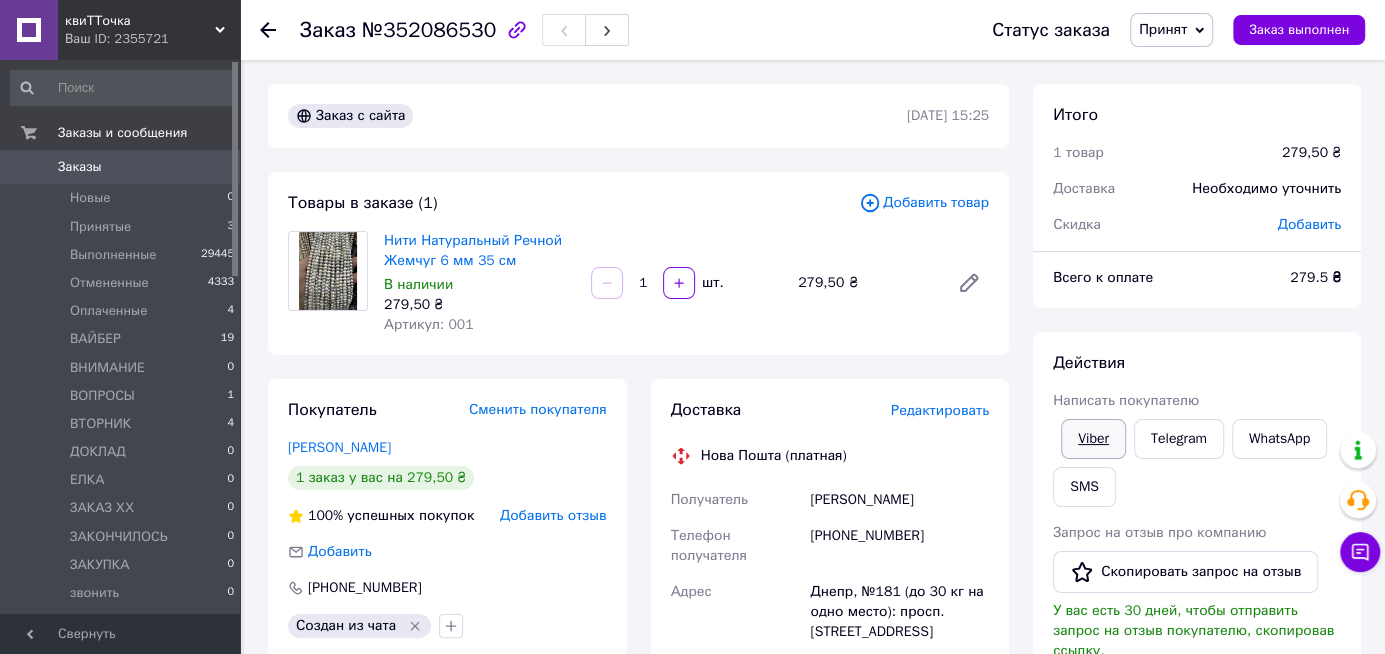 click on "Viber" at bounding box center [1093, 439] 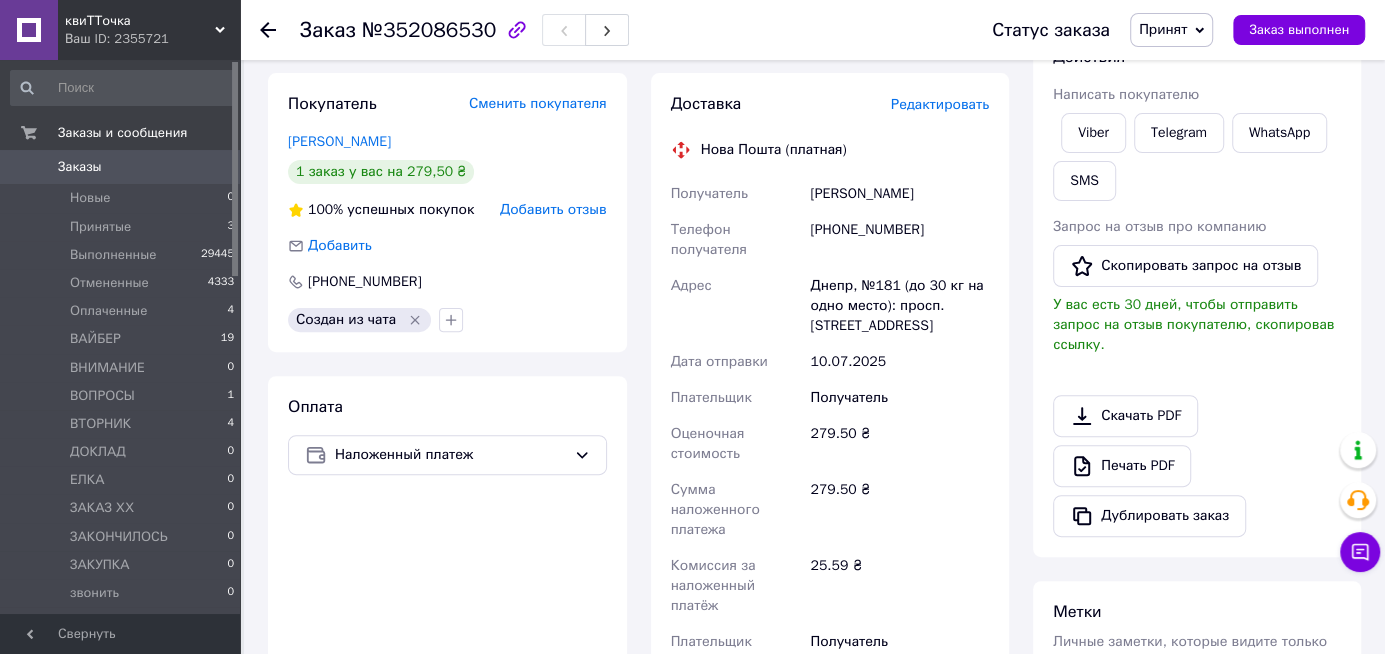 scroll, scrollTop: 320, scrollLeft: 0, axis: vertical 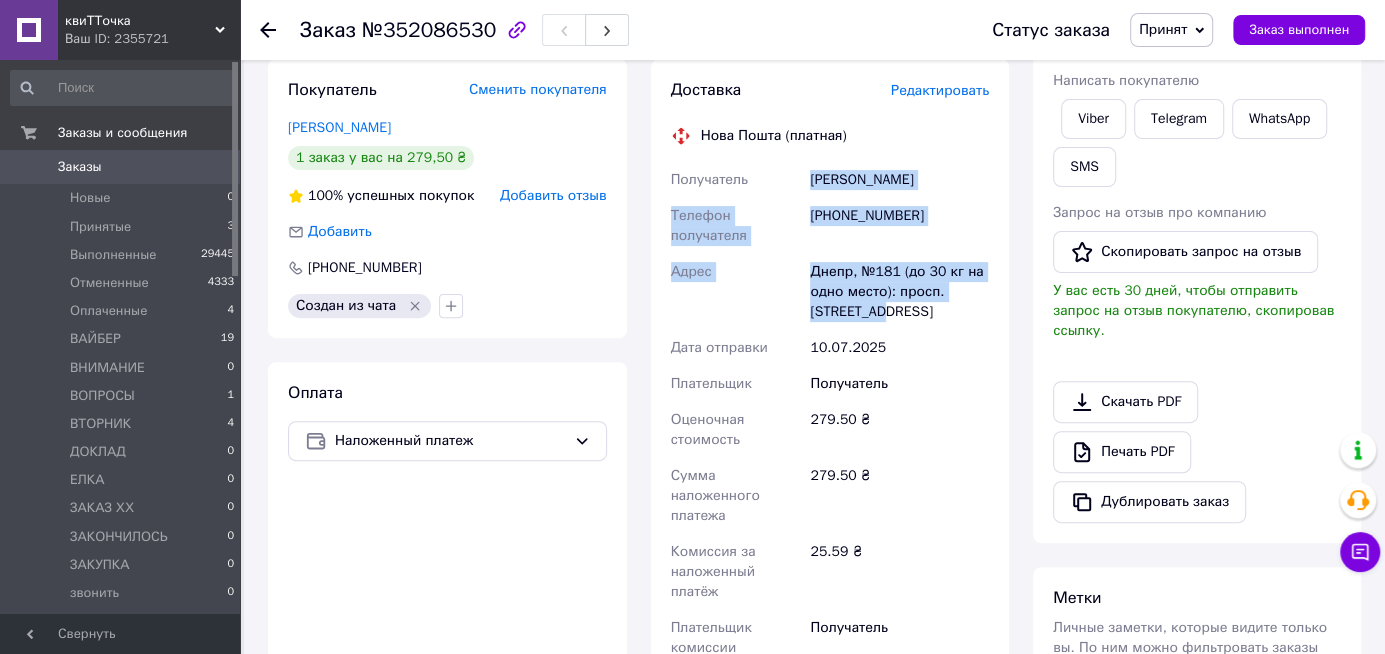 drag, startPoint x: 802, startPoint y: 178, endPoint x: 984, endPoint y: 308, distance: 223.66046 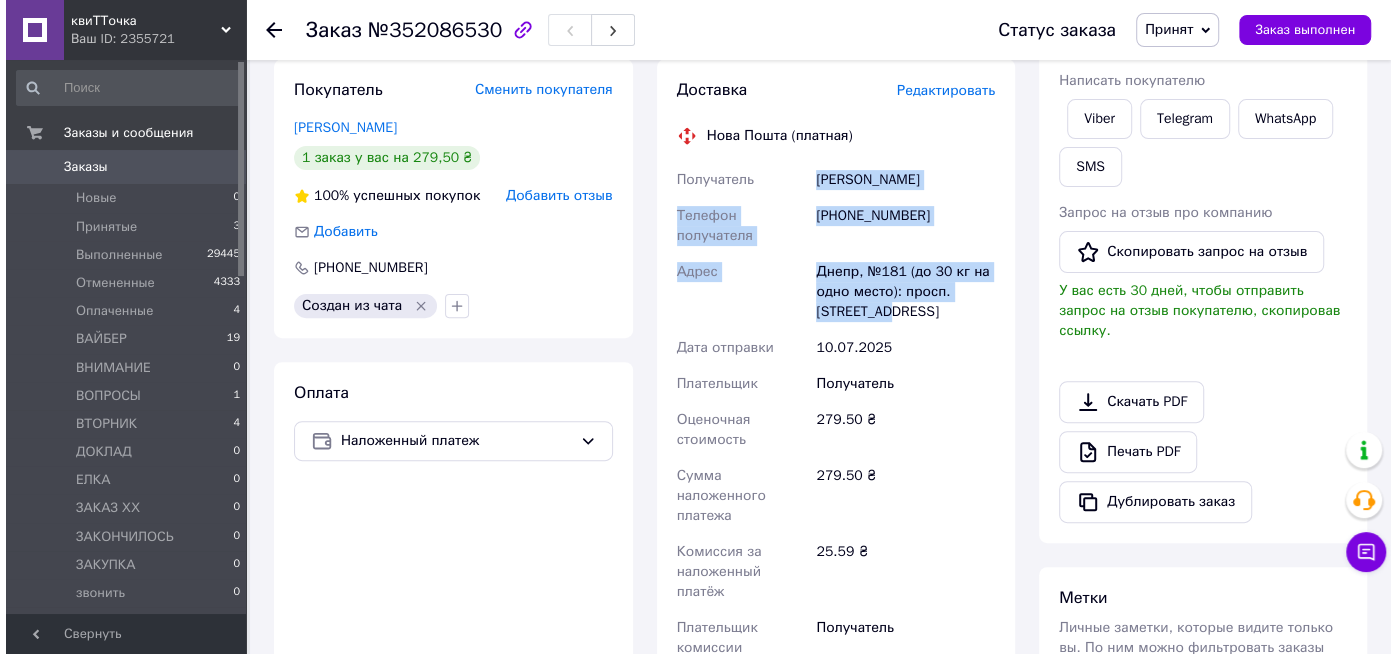 scroll, scrollTop: 0, scrollLeft: 0, axis: both 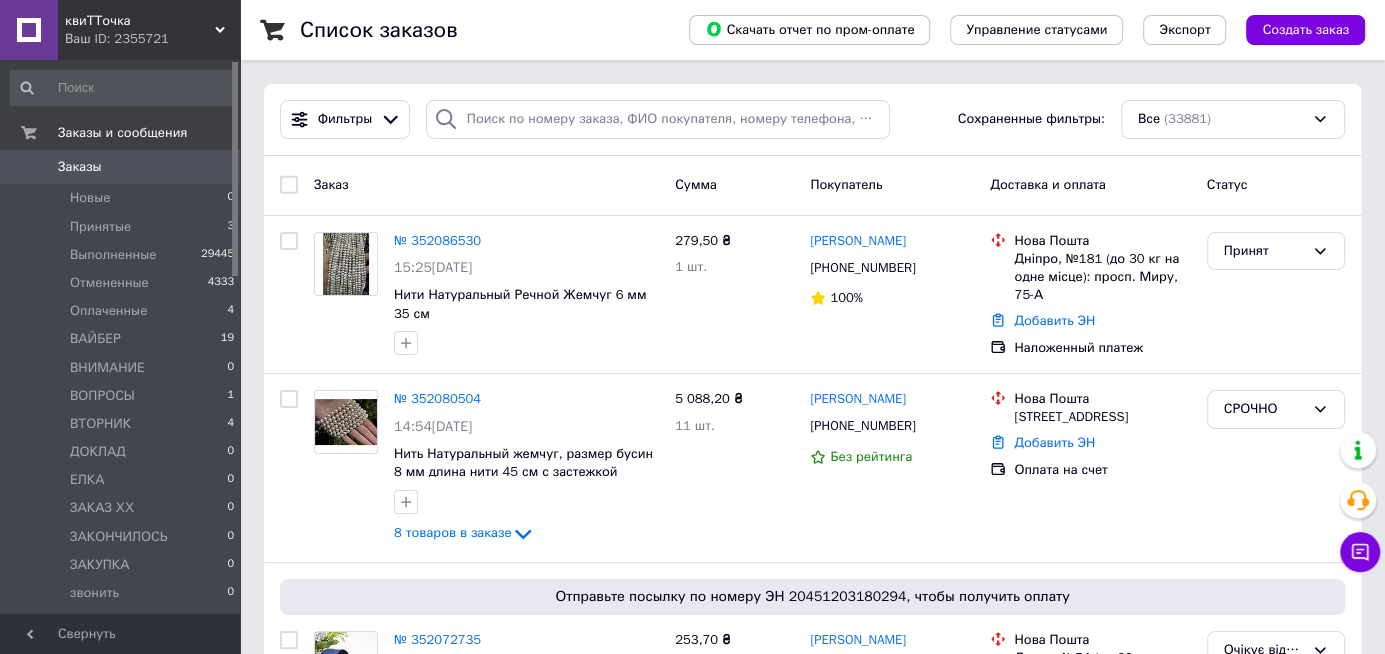 click on "Создать заказ" at bounding box center (1305, 30) 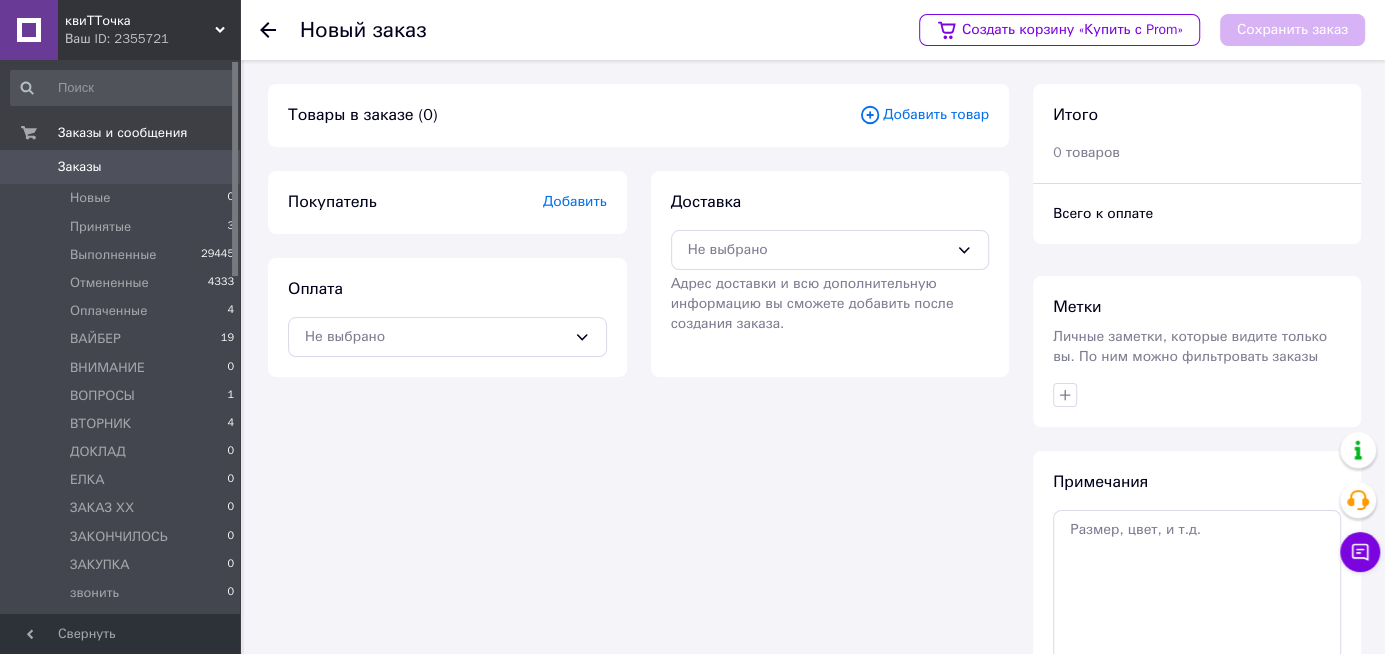 click on "Добавить" at bounding box center (575, 201) 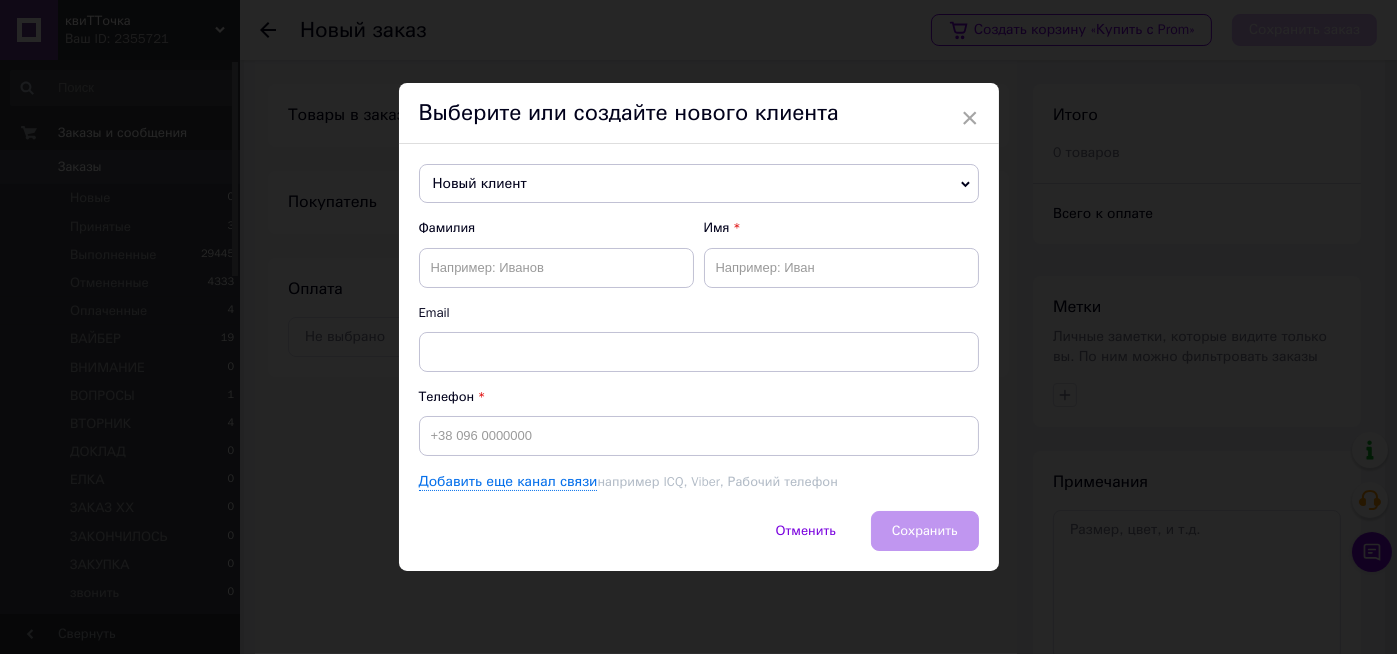 click on "Новый клиент" at bounding box center (699, 184) 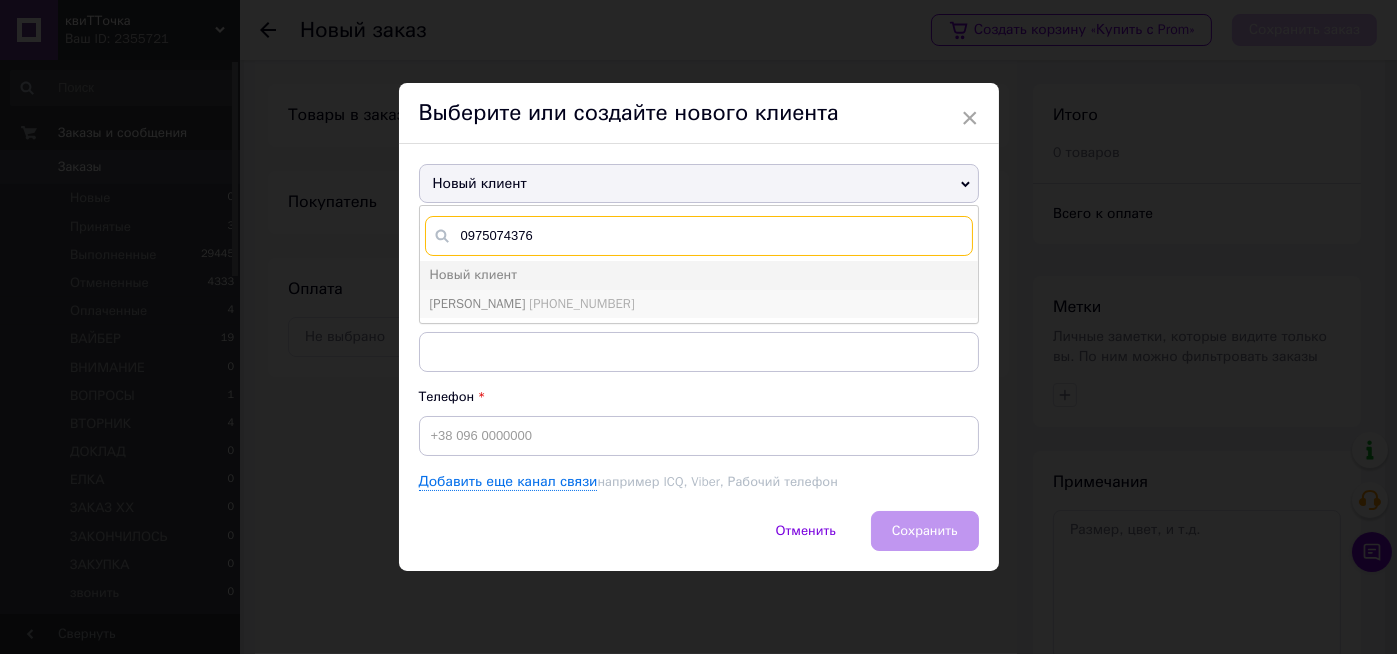 type on "0975074376" 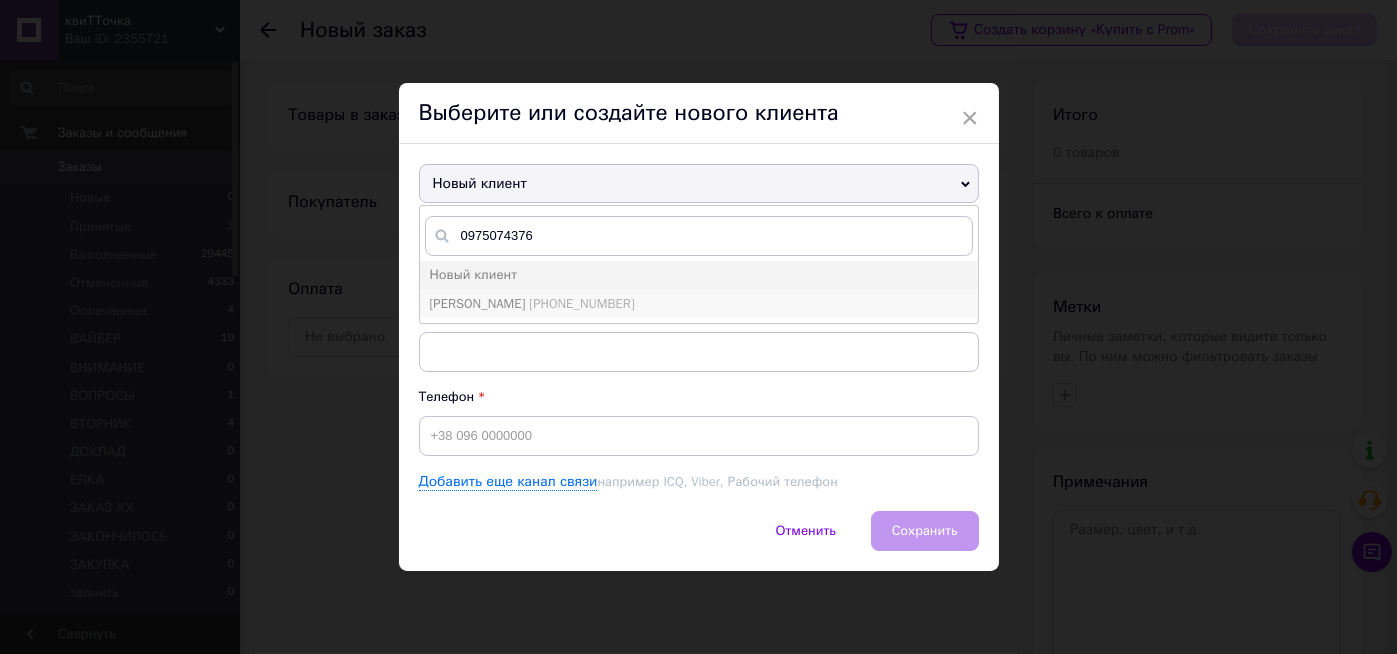 click on "[PERSON_NAME]   [PHONE_NUMBER]" at bounding box center (699, 304) 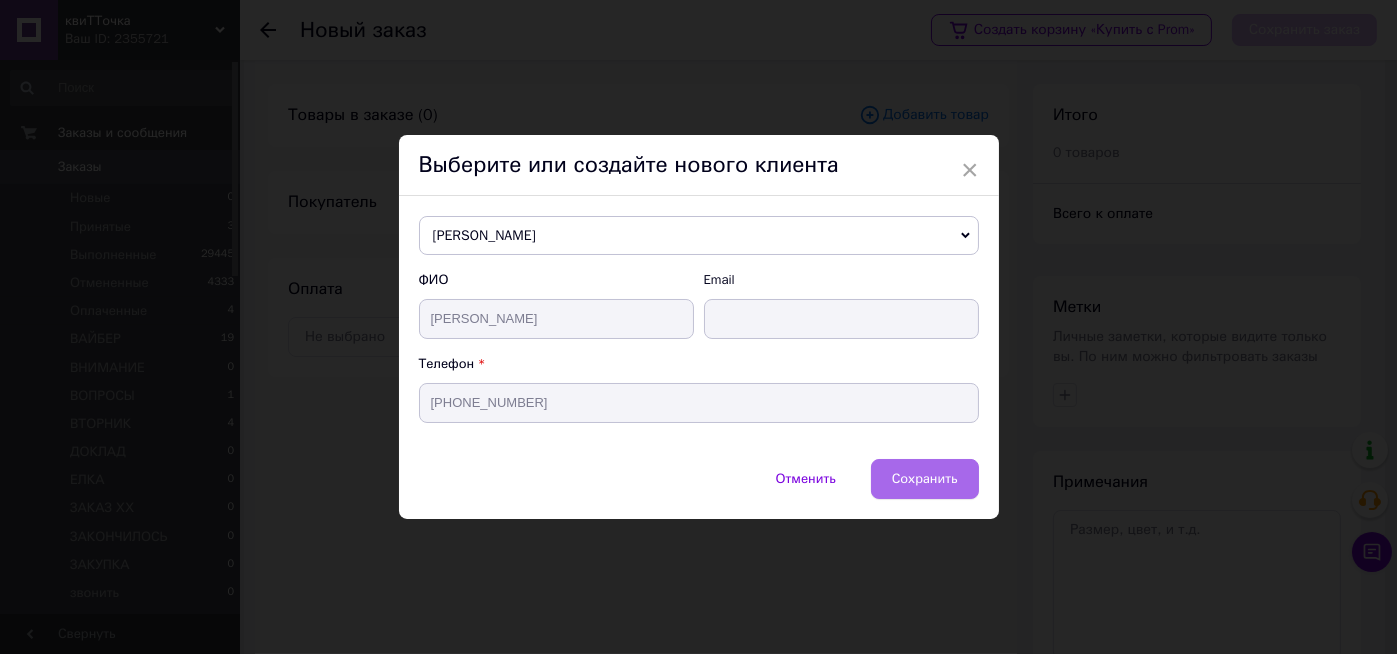 click on "Сохранить" at bounding box center (925, 478) 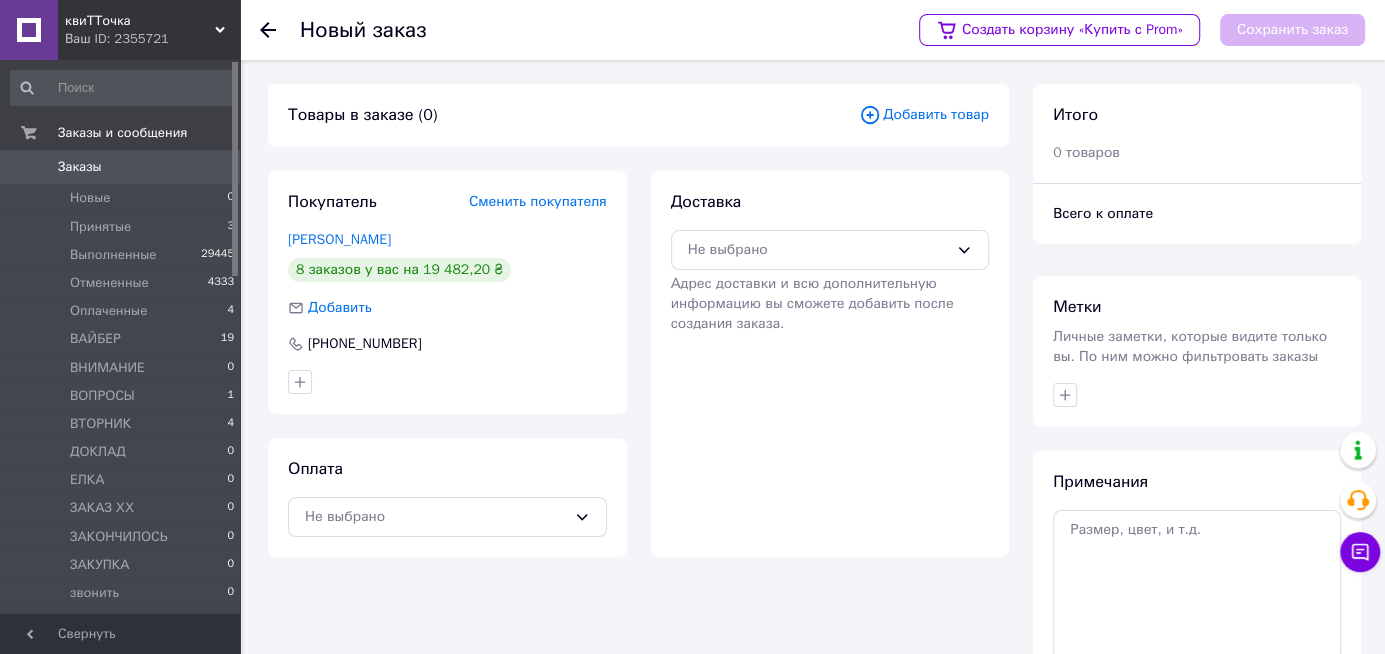 click on "Добавить товар" at bounding box center [924, 115] 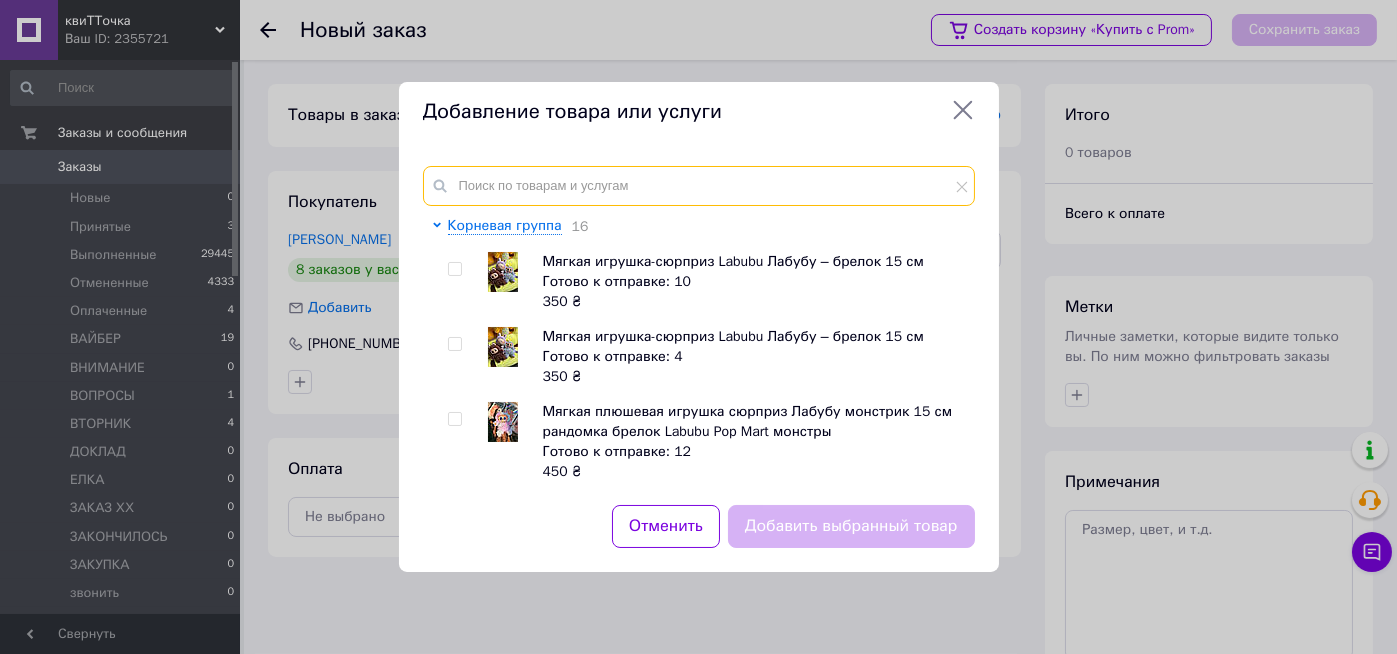 click at bounding box center [699, 186] 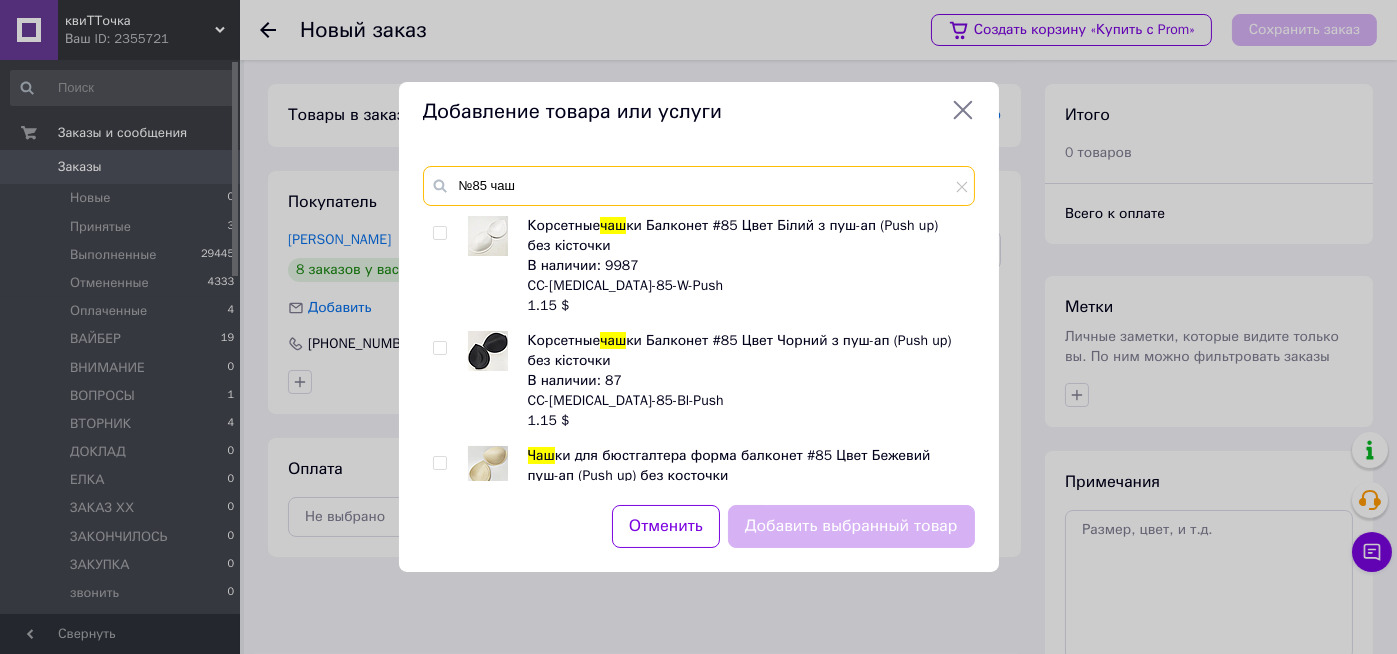 type on "№85 чаш" 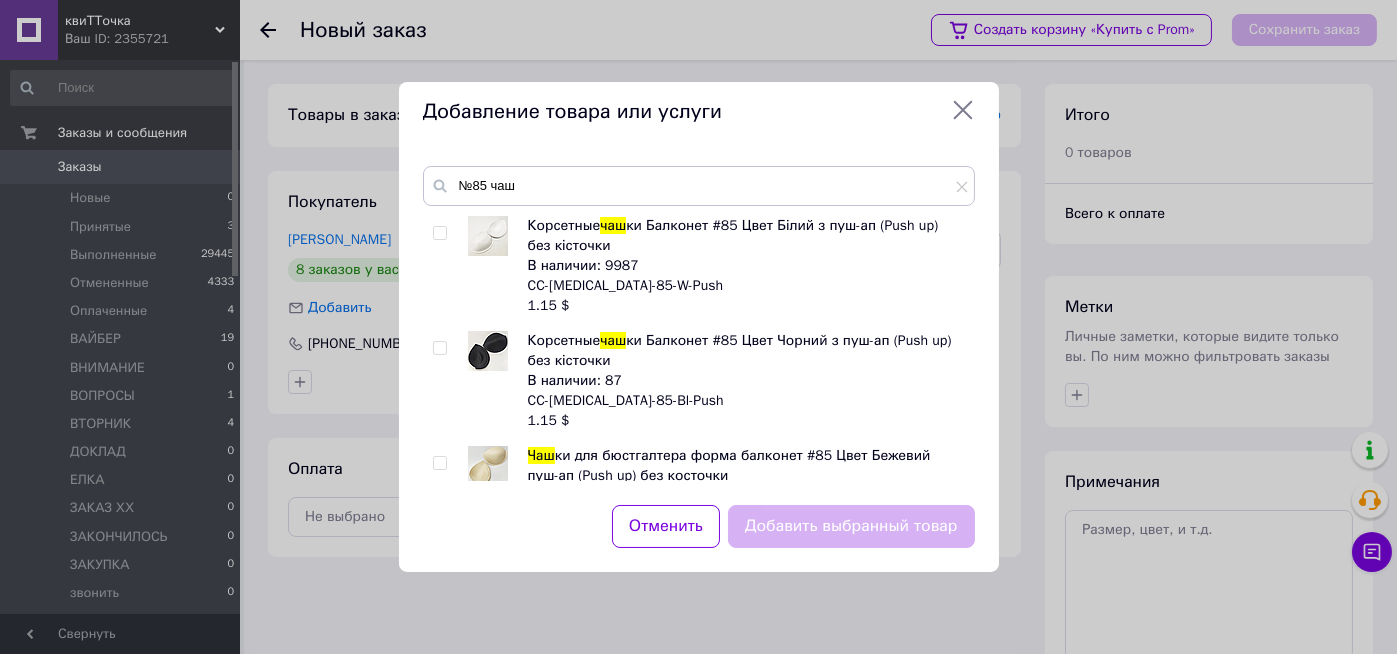 click at bounding box center [439, 233] 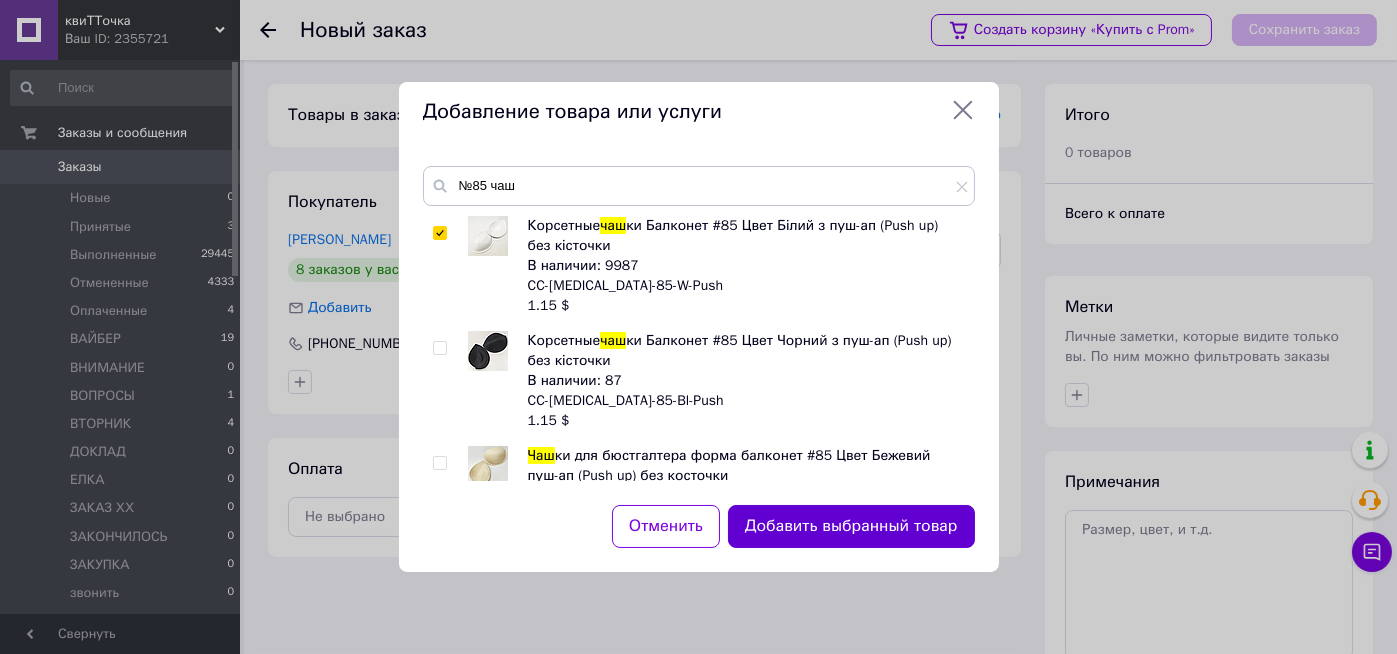 click on "Добавить выбранный товар" at bounding box center (851, 526) 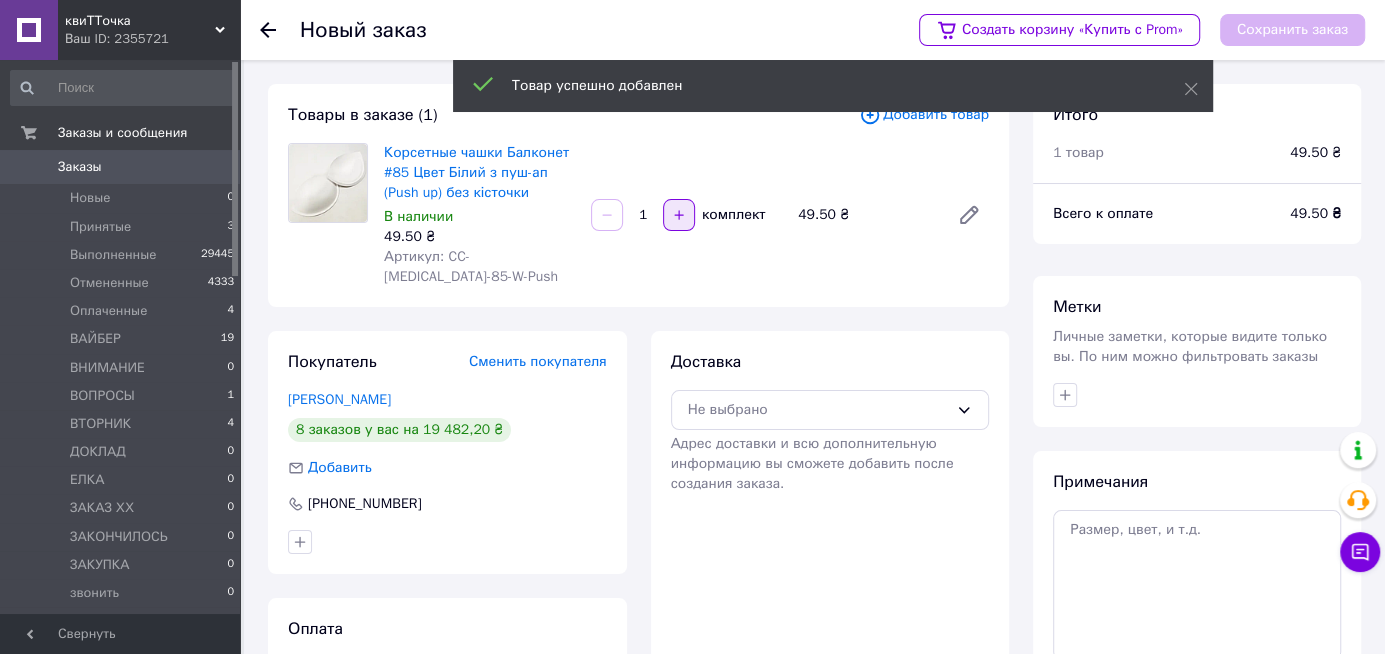 click 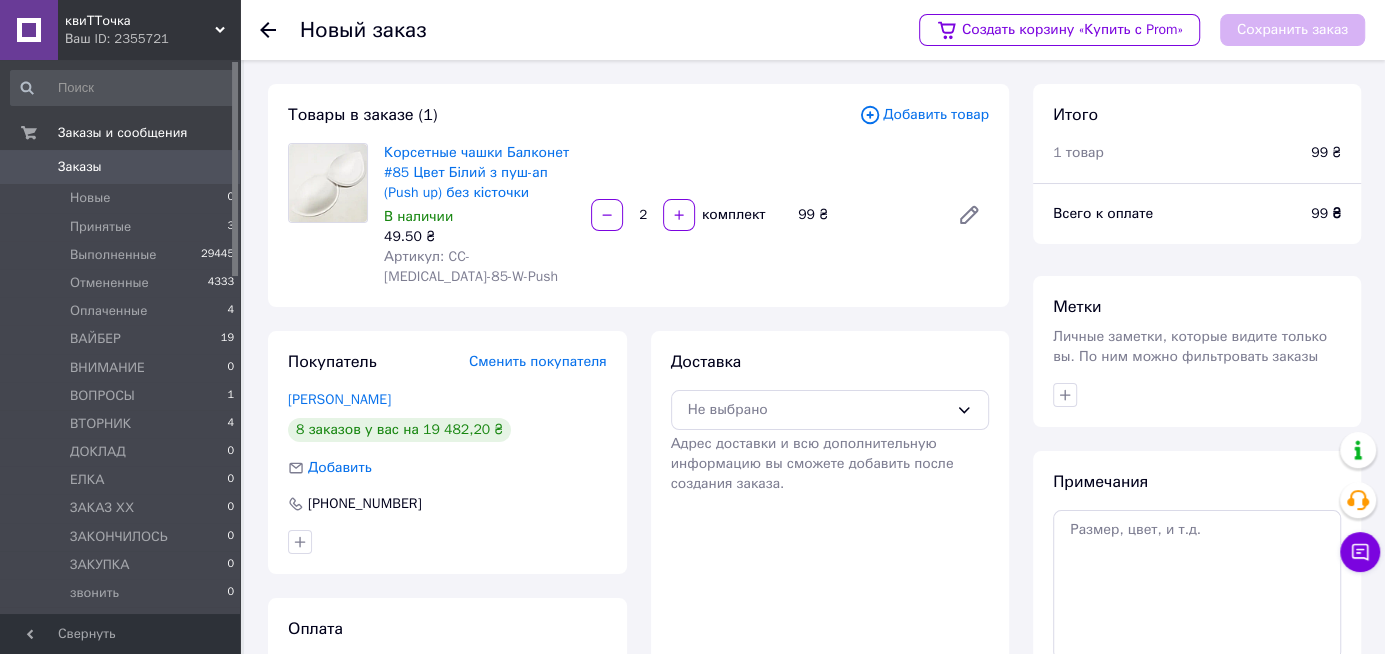 click on "2" at bounding box center [643, 215] 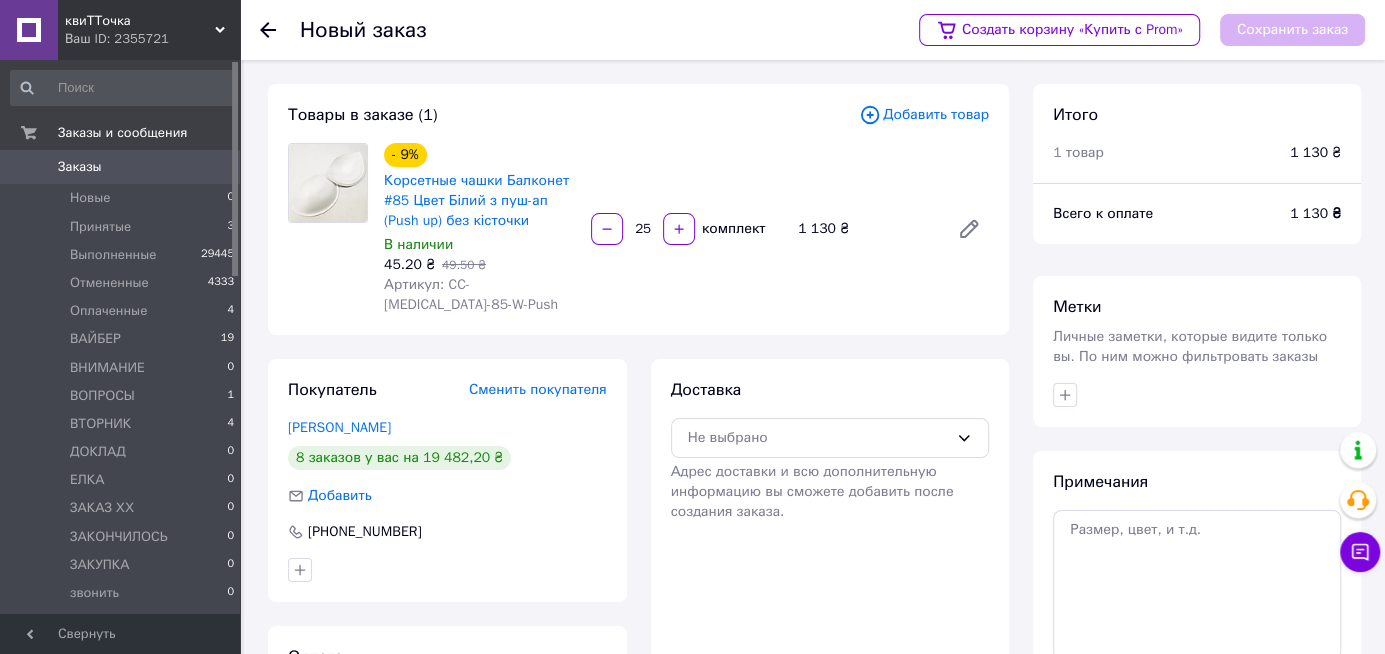 type on "25" 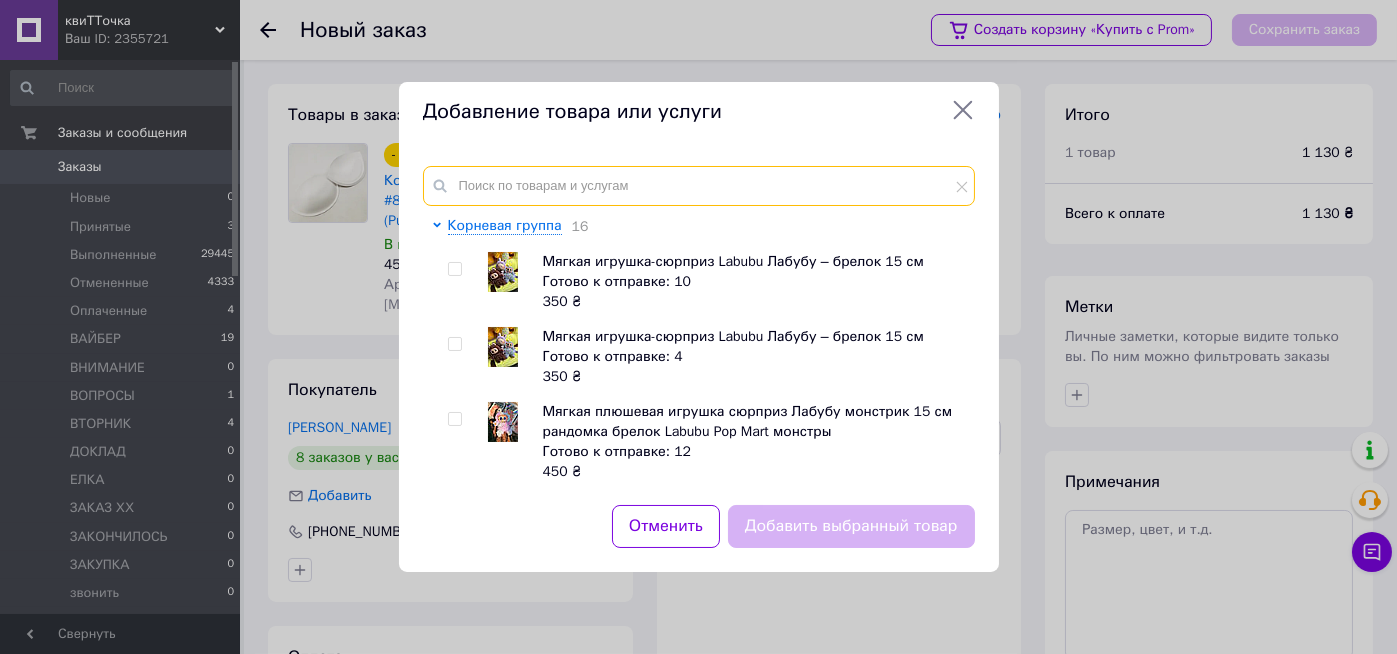 click at bounding box center [699, 186] 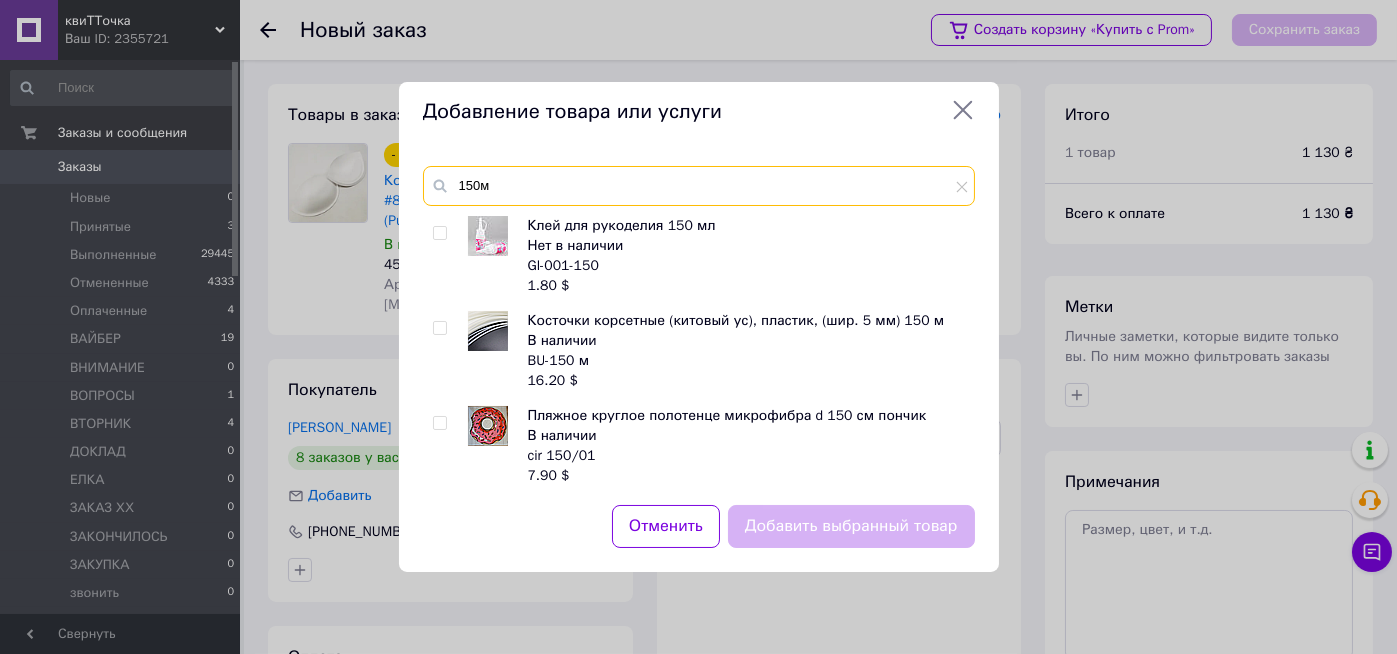 type on "150м" 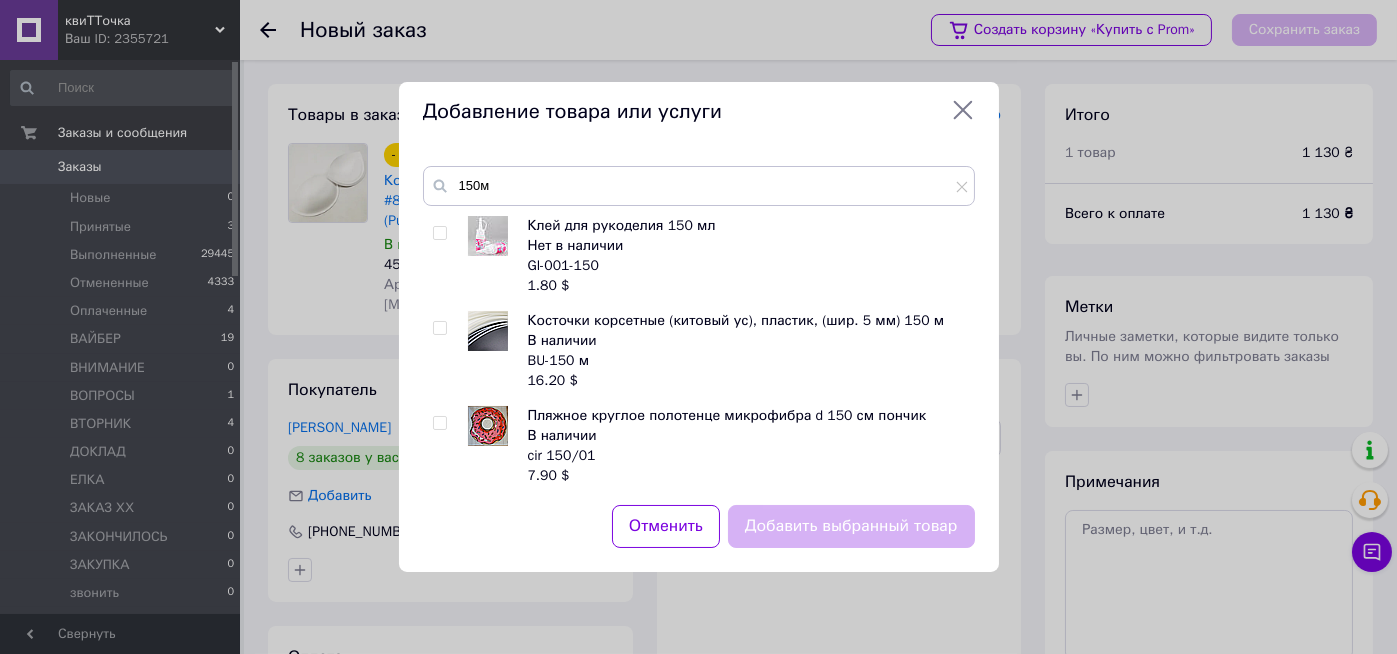click at bounding box center (439, 328) 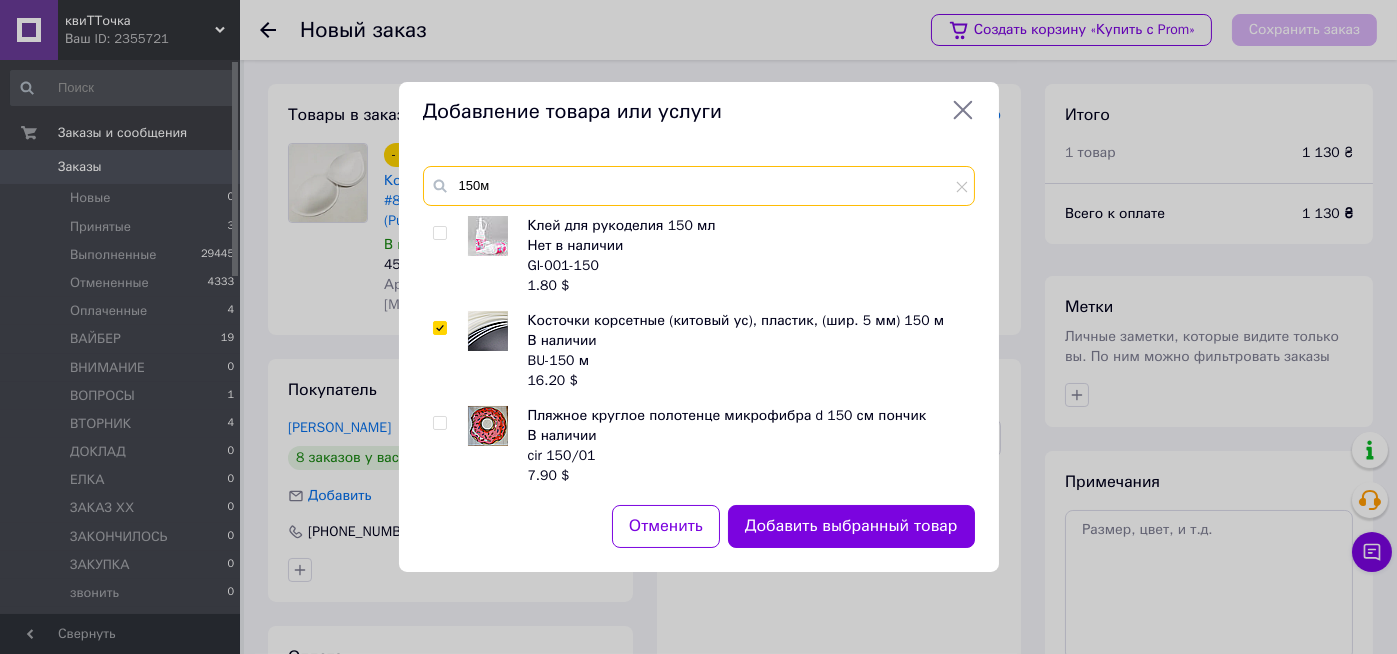 click on "150м" at bounding box center (699, 186) 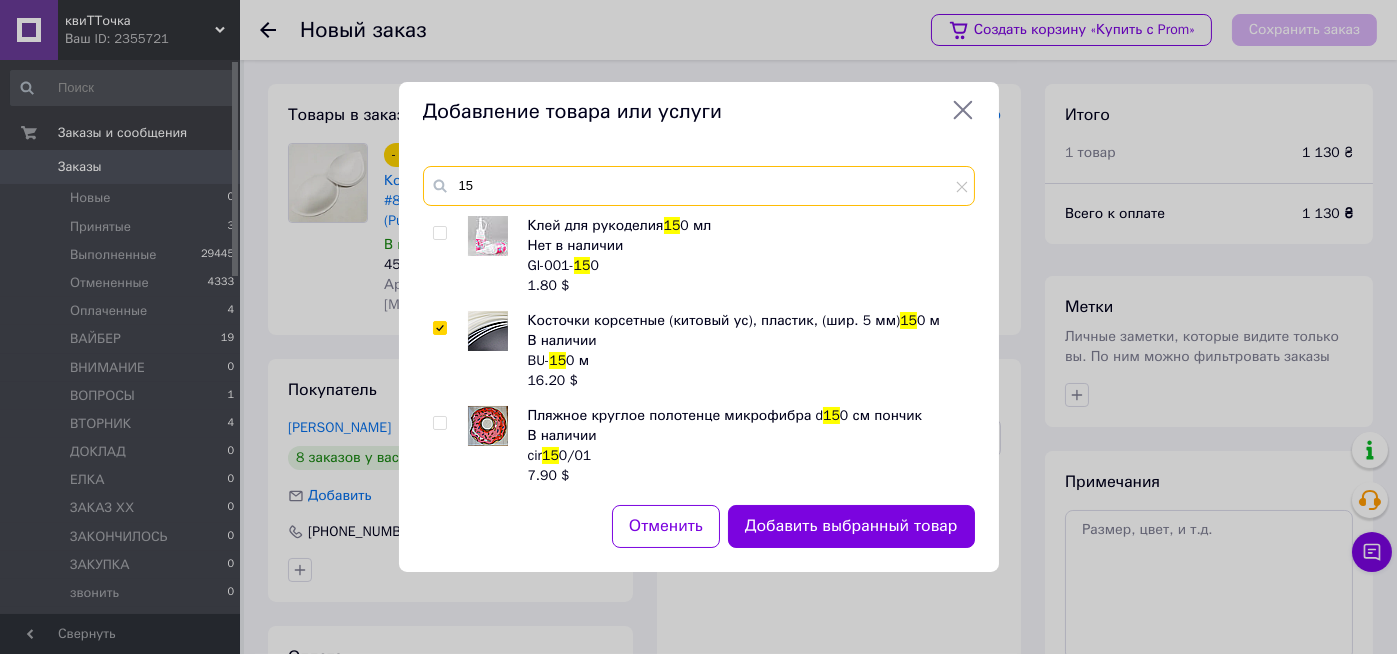 type on "1" 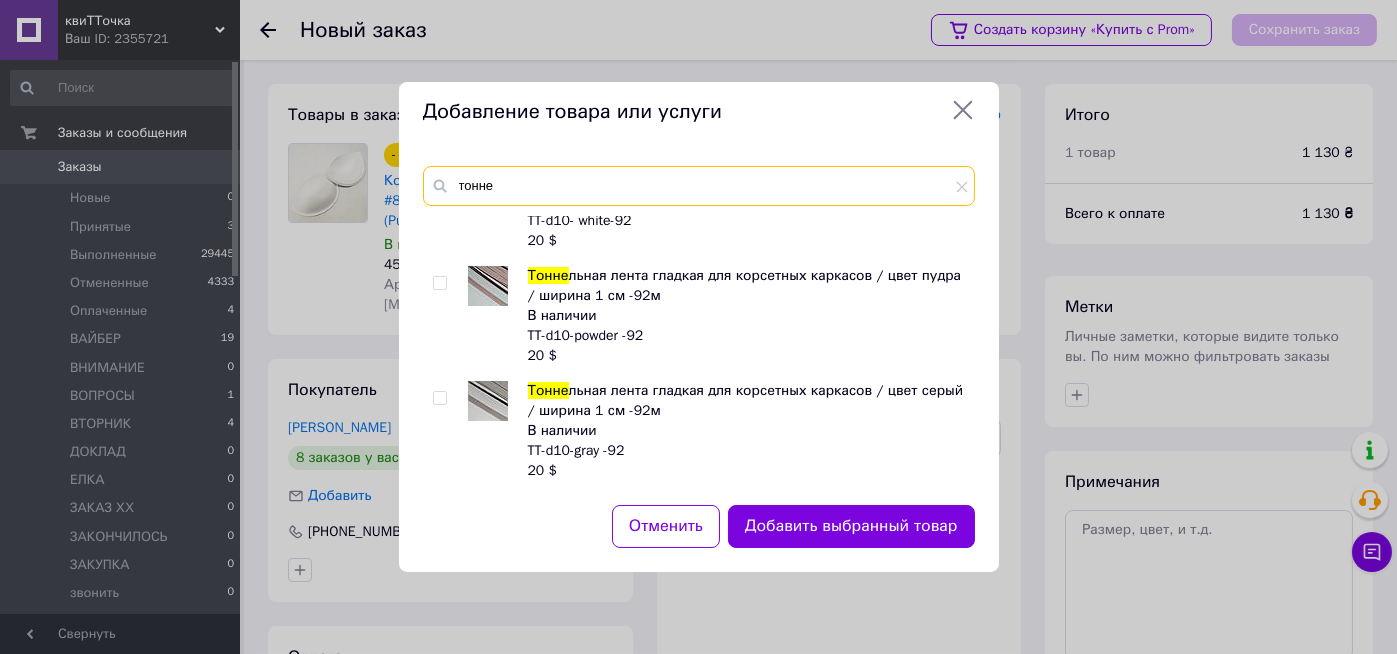 scroll, scrollTop: 0, scrollLeft: 0, axis: both 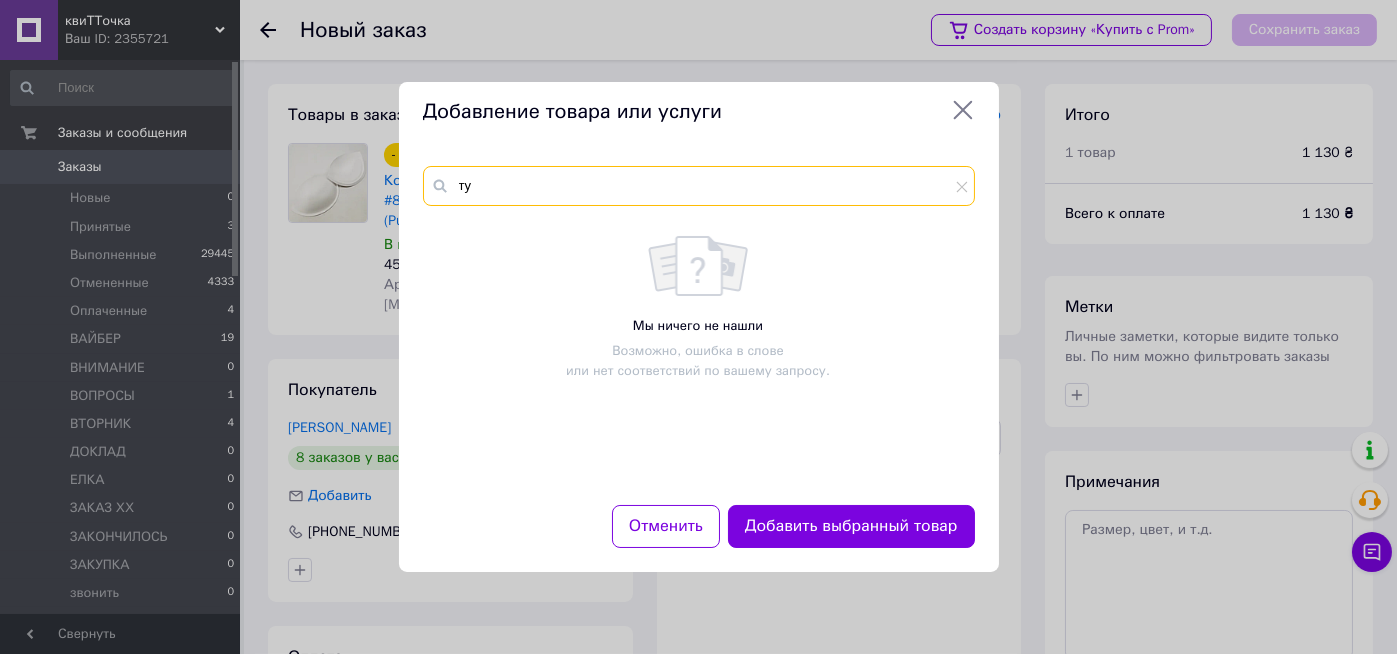 type on "т" 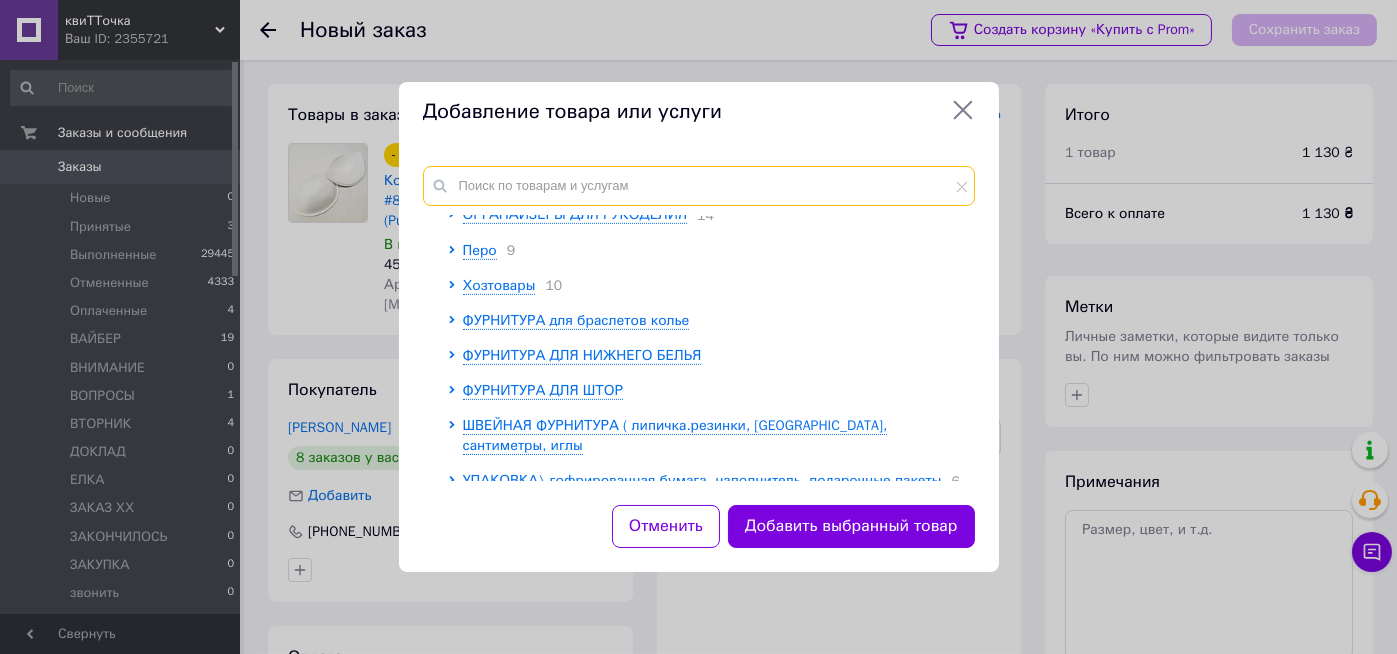scroll, scrollTop: 2159, scrollLeft: 0, axis: vertical 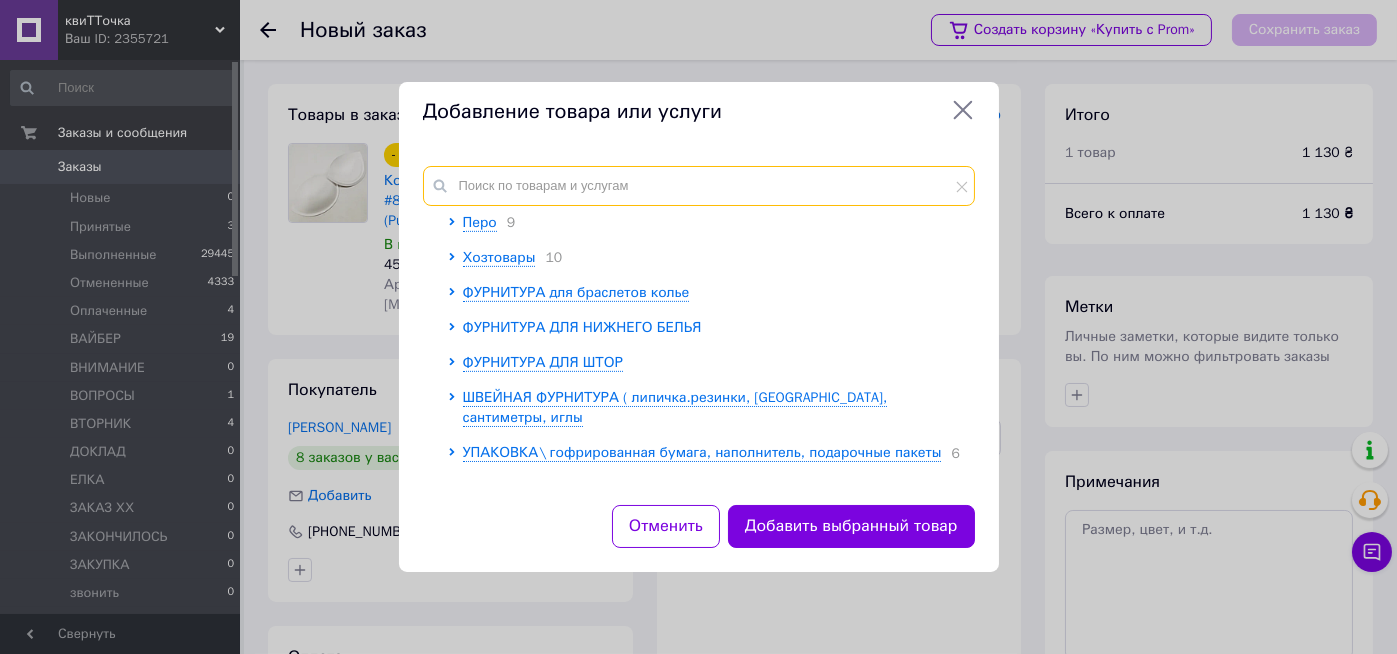 type 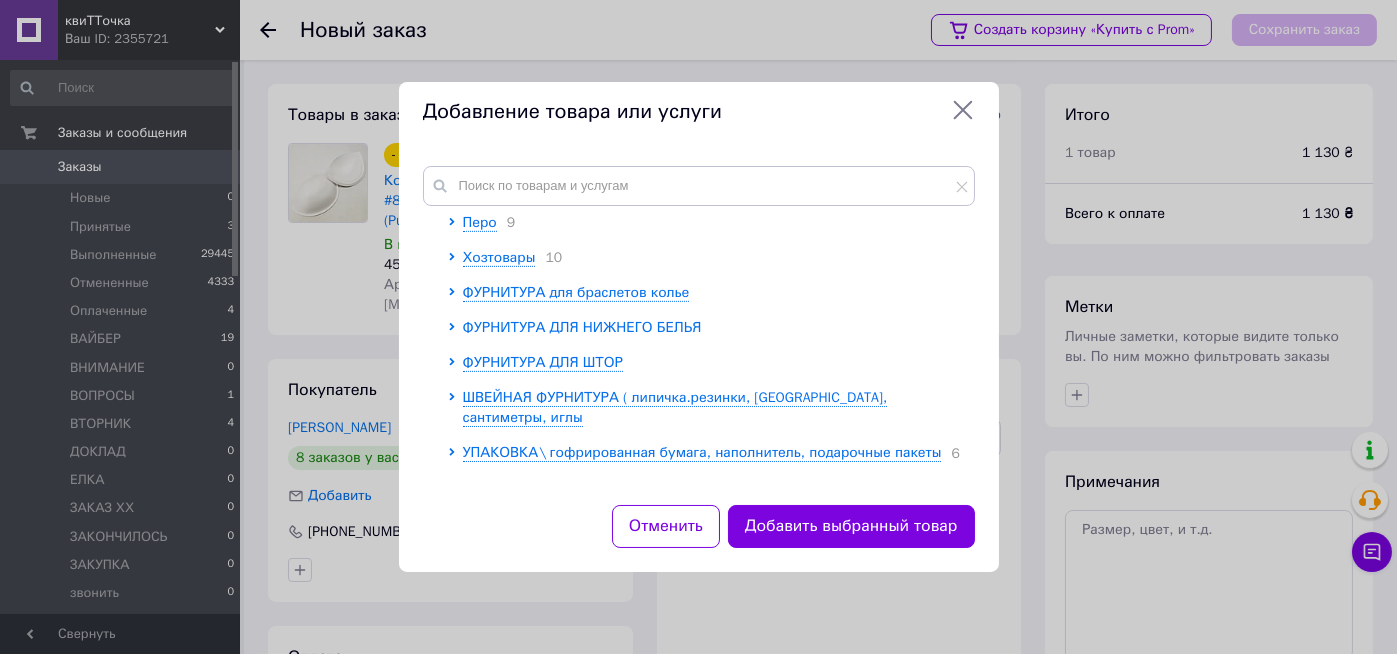 click on "ФУРНИТУРА ДЛЯ НИЖНЕГО БЕЛЬЯ" at bounding box center [582, 327] 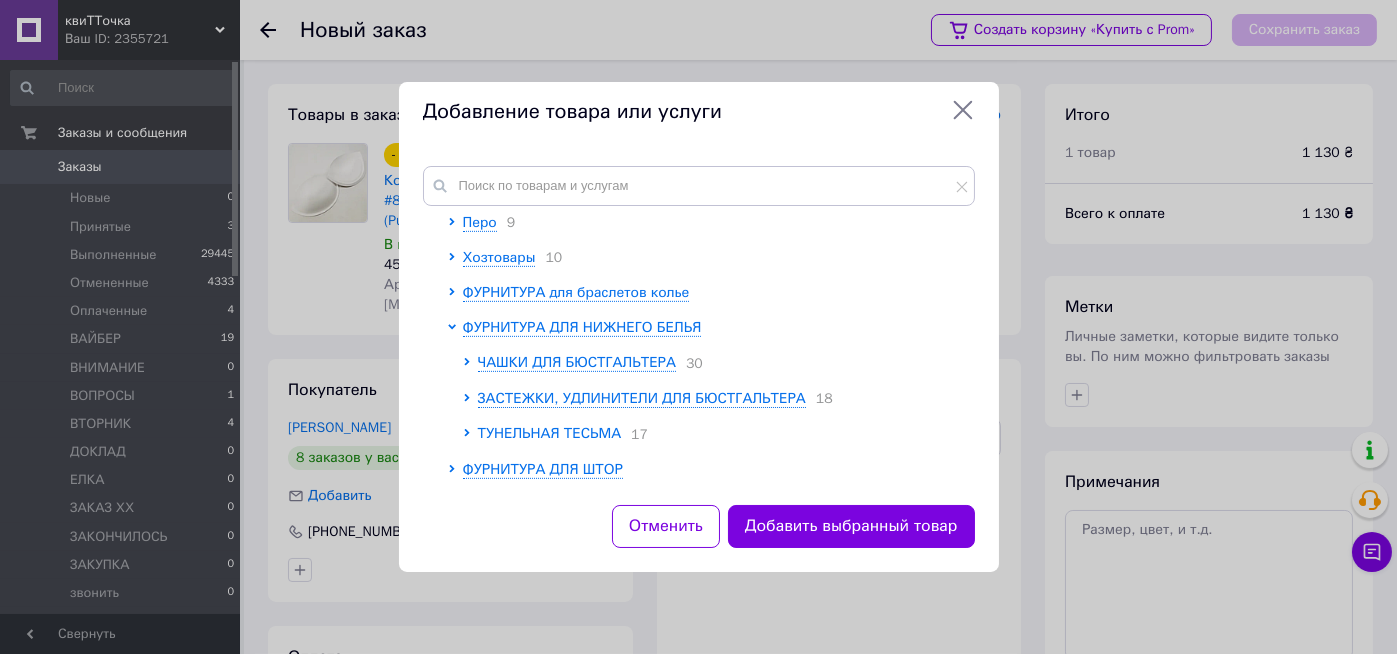 click on "ТУНЕЛЬНАЯ  ТЕСЬМА" at bounding box center [550, 433] 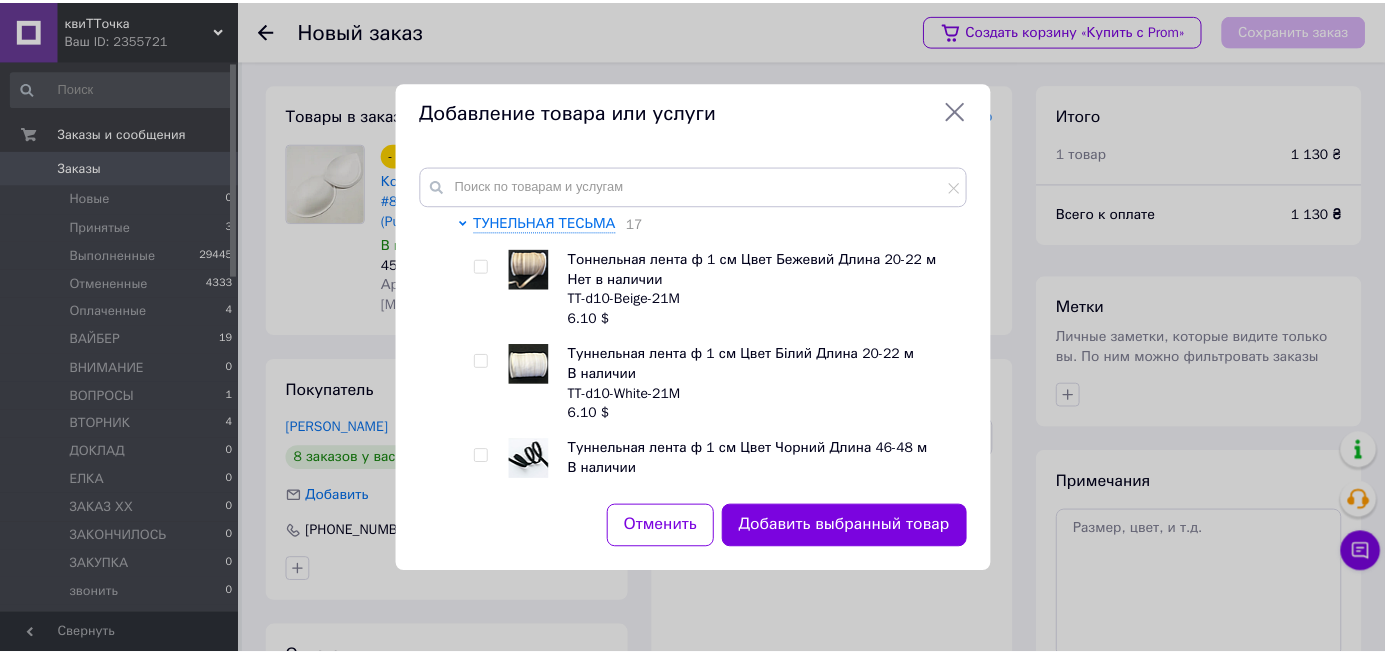 scroll, scrollTop: 2399, scrollLeft: 0, axis: vertical 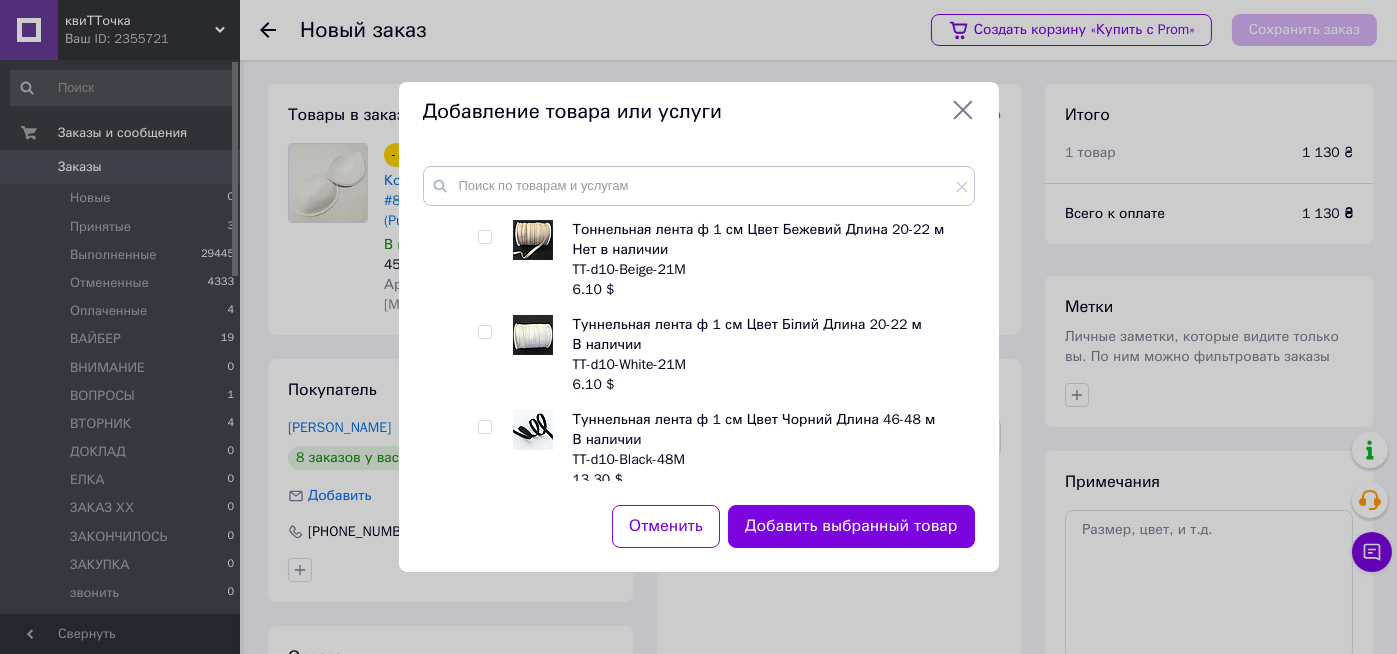click at bounding box center [484, 332] 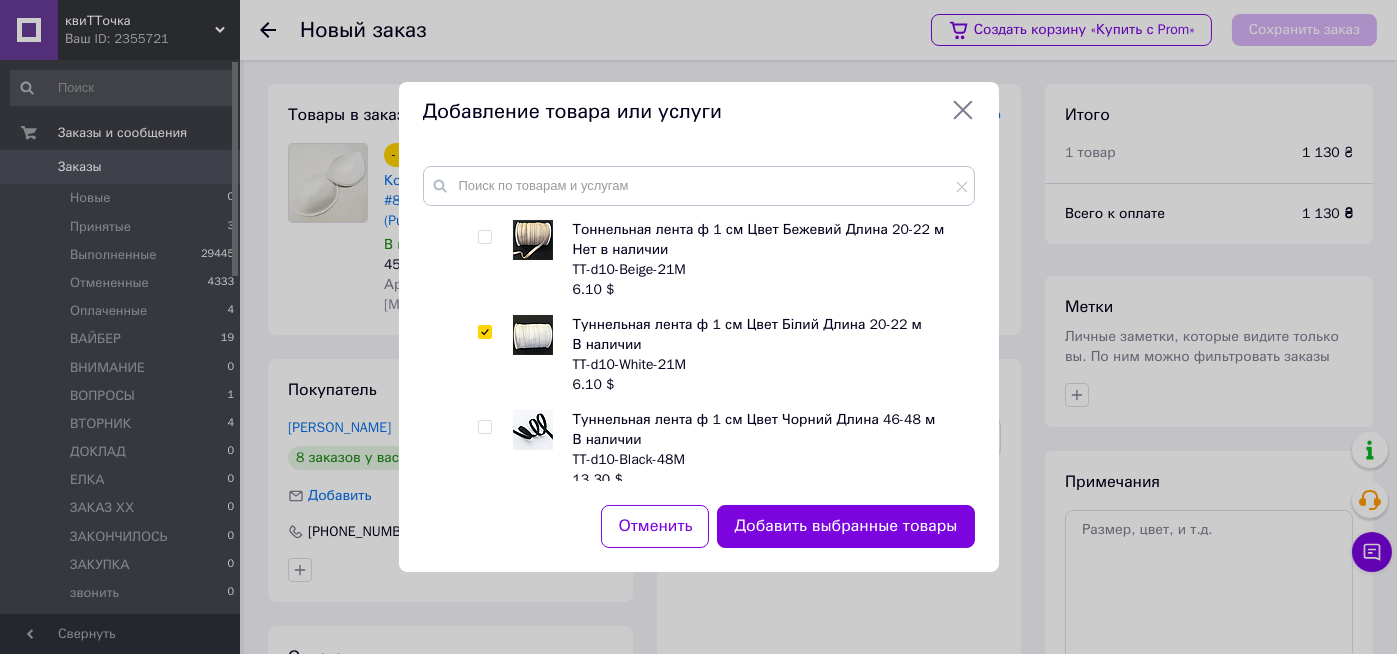 click on "Добавить выбранные товары" at bounding box center [845, 526] 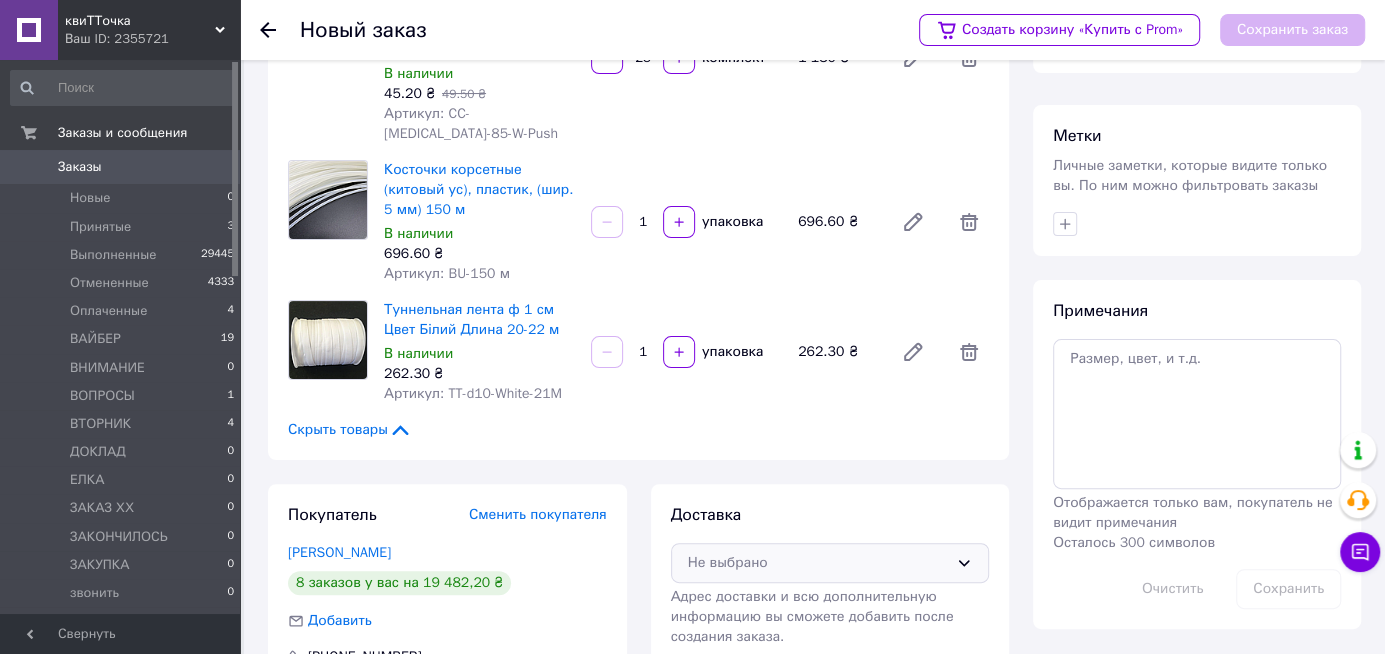 scroll, scrollTop: 389, scrollLeft: 0, axis: vertical 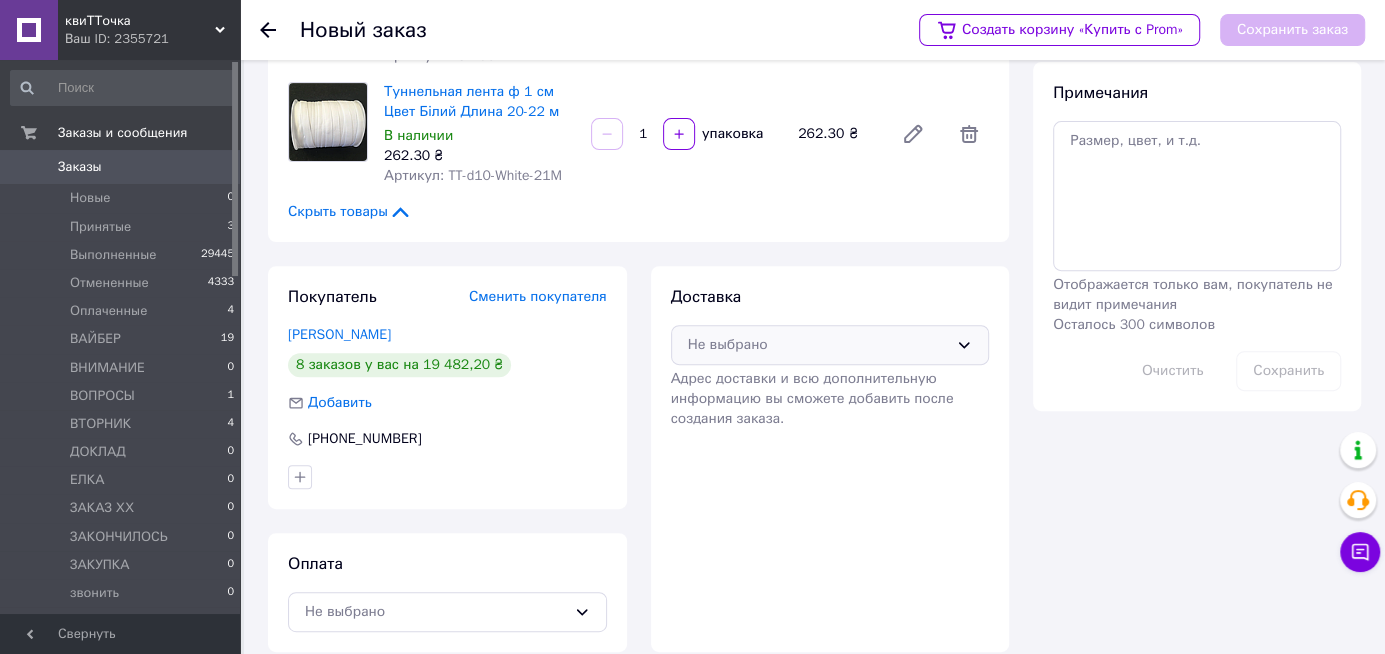click on "Не выбрано" at bounding box center (818, 345) 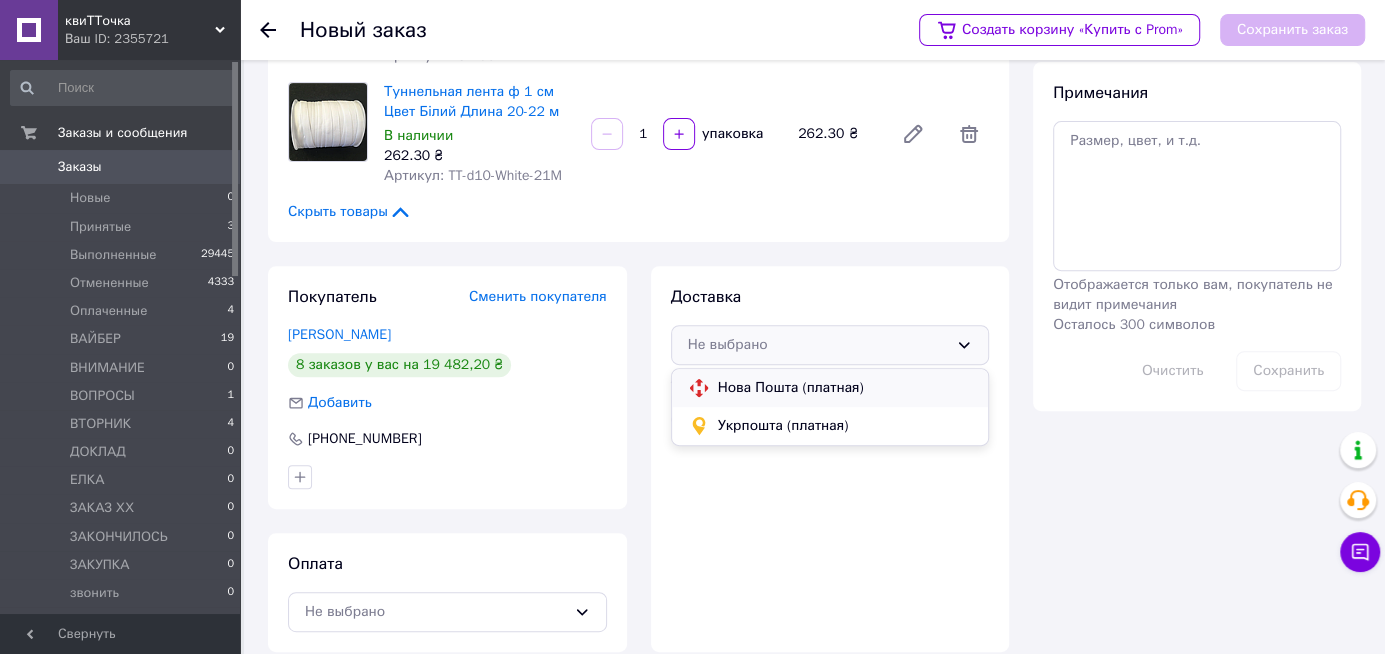 click on "Нова Пошта (платная)" at bounding box center [845, 388] 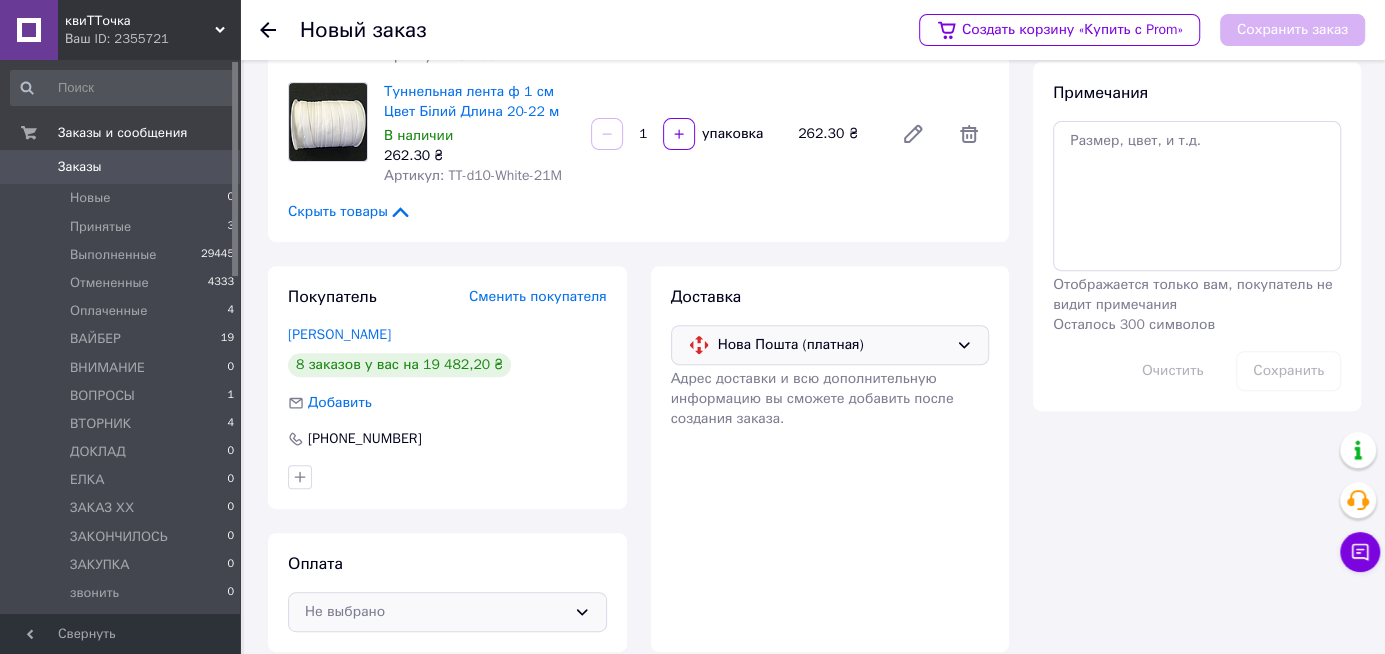 click on "Не выбрано" at bounding box center (435, 612) 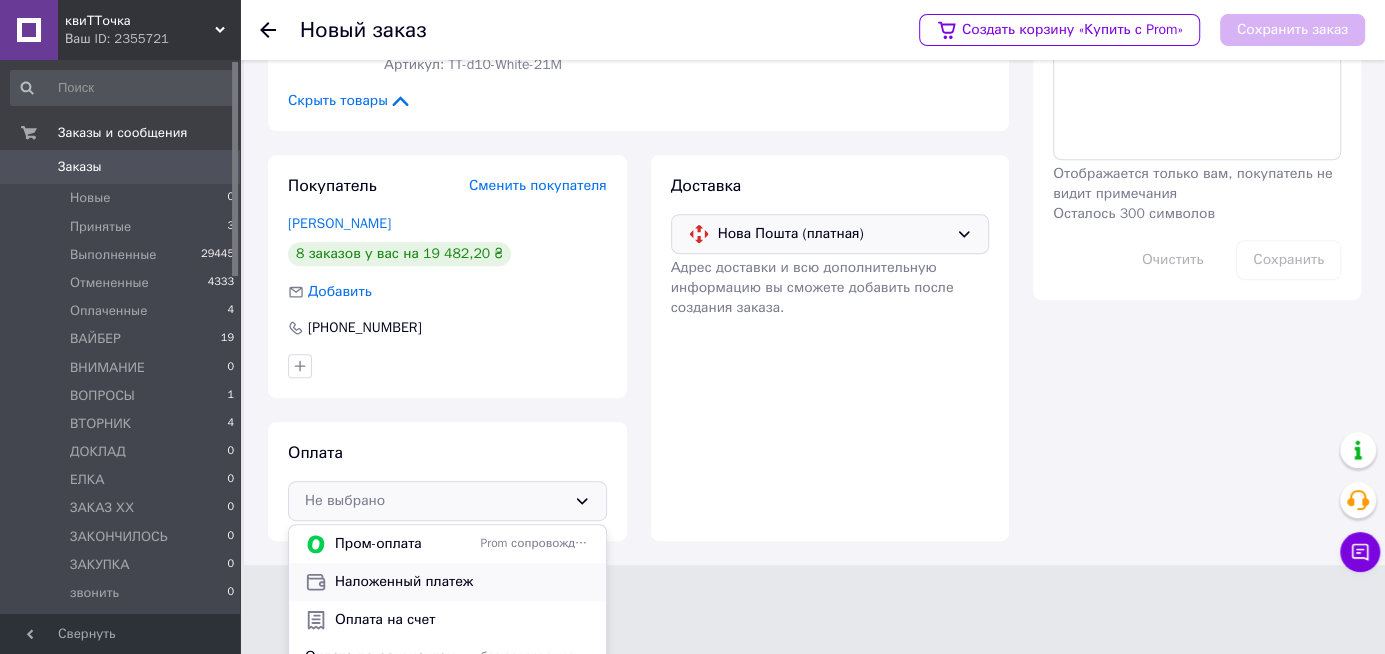 click on "Наложенный платеж" at bounding box center [462, 582] 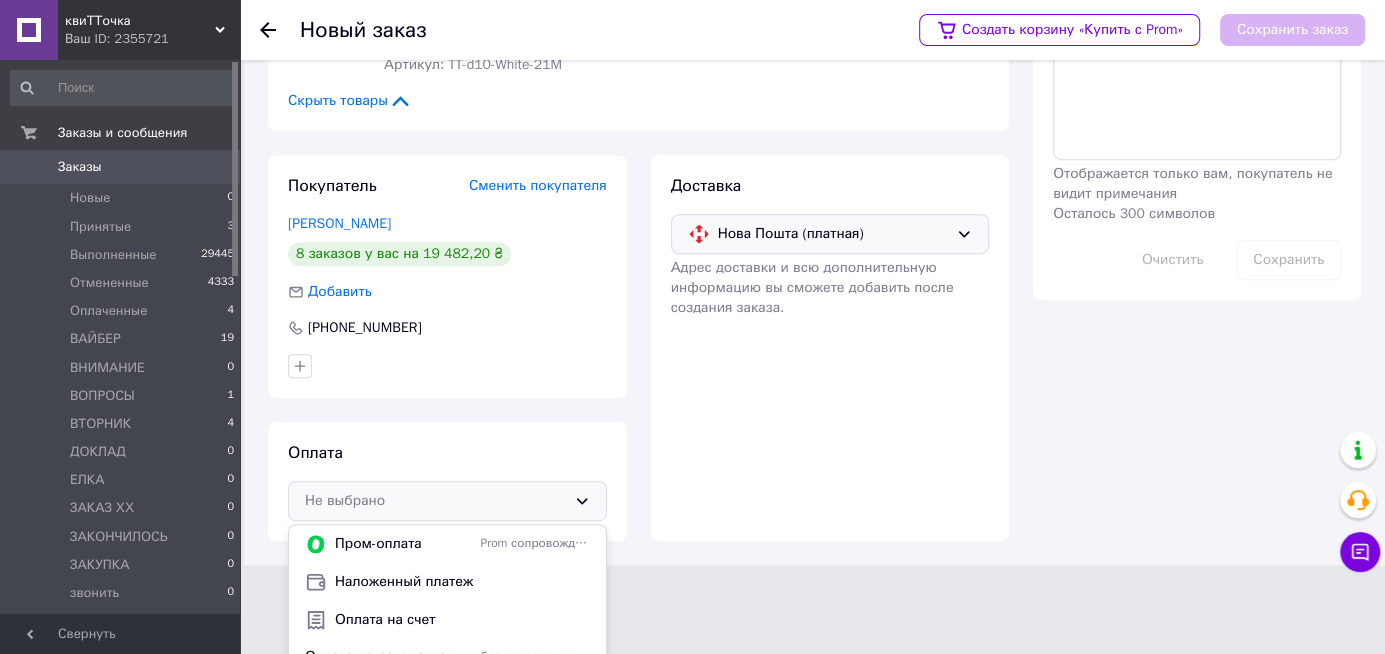 scroll, scrollTop: 389, scrollLeft: 0, axis: vertical 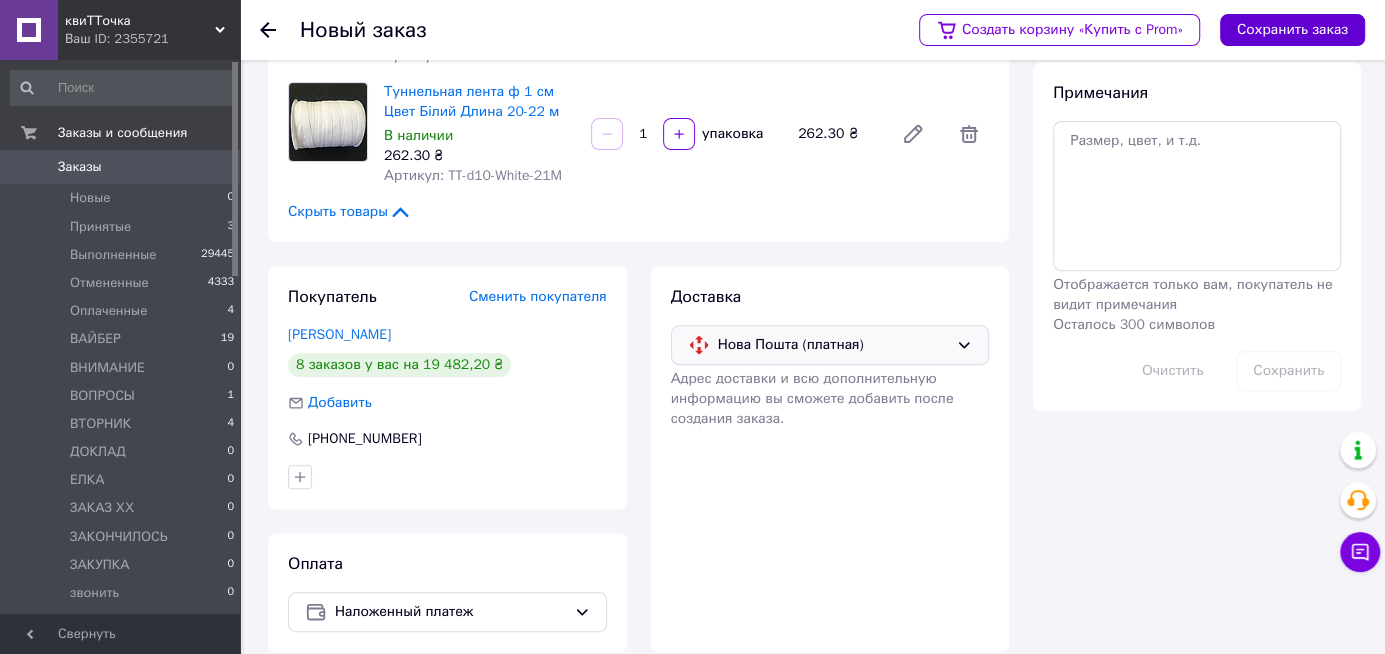 click on "Сохранить заказ" at bounding box center (1292, 30) 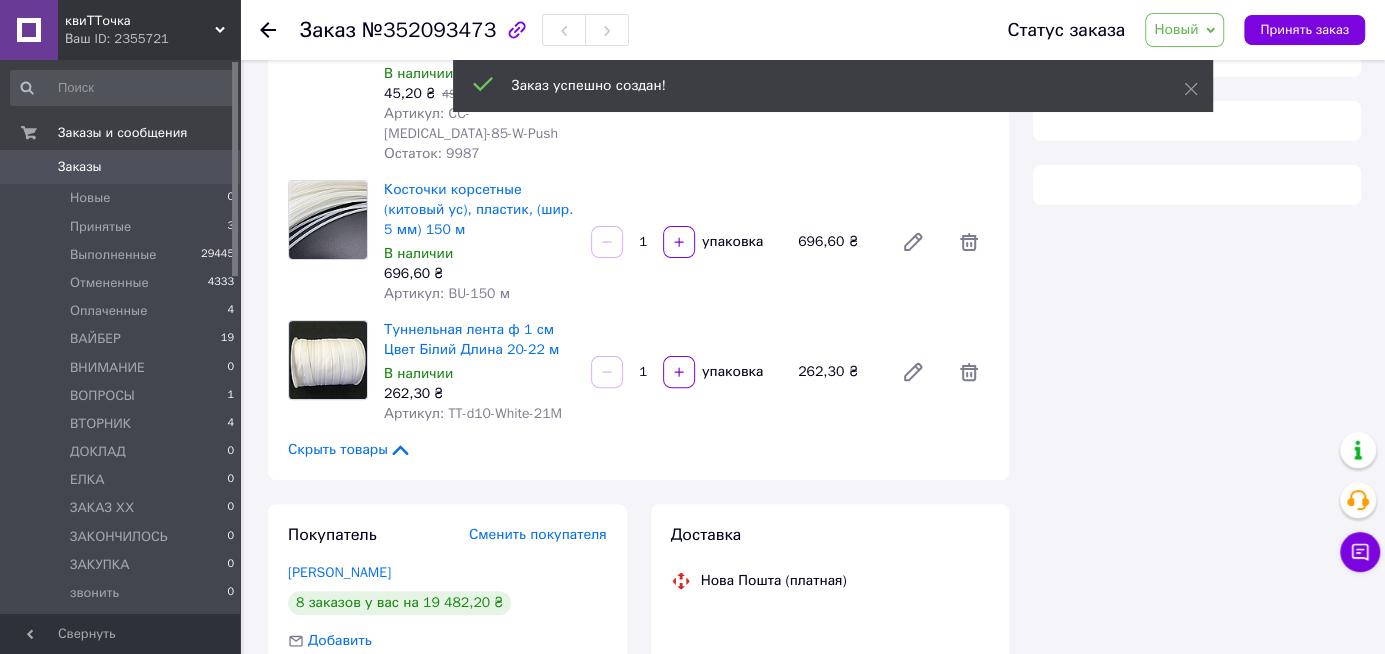 scroll, scrollTop: 389, scrollLeft: 0, axis: vertical 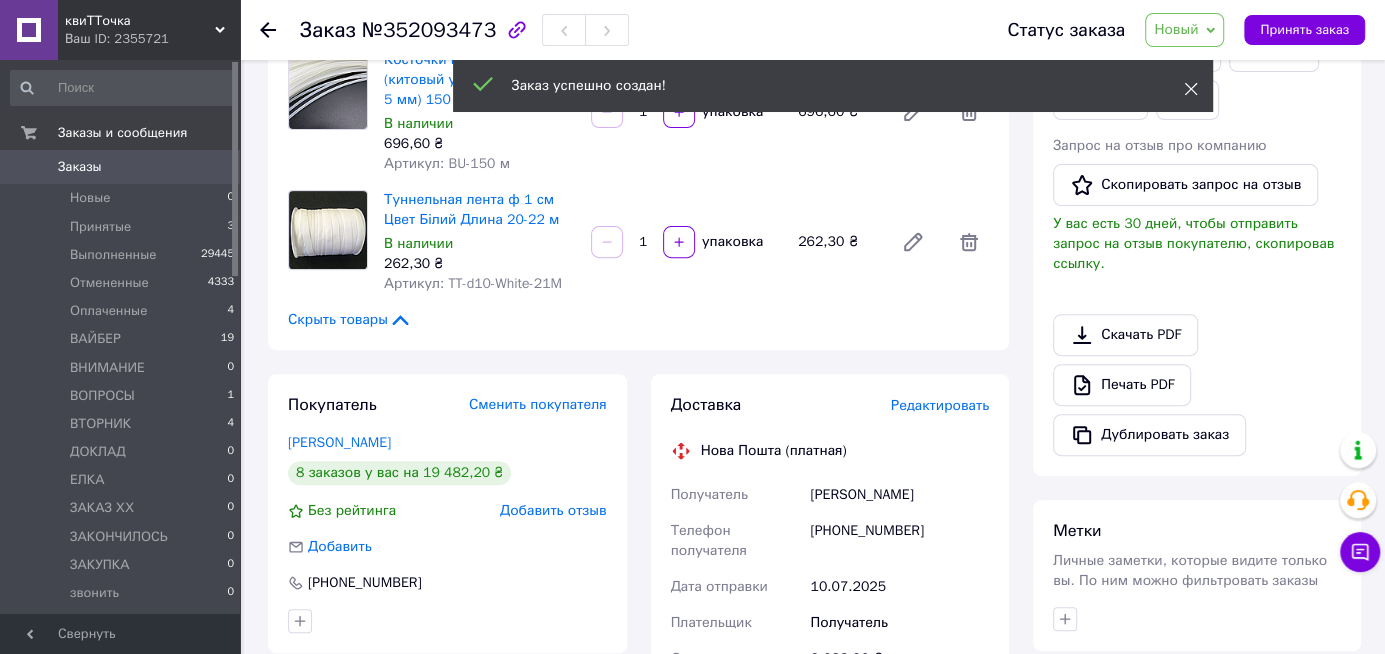 click 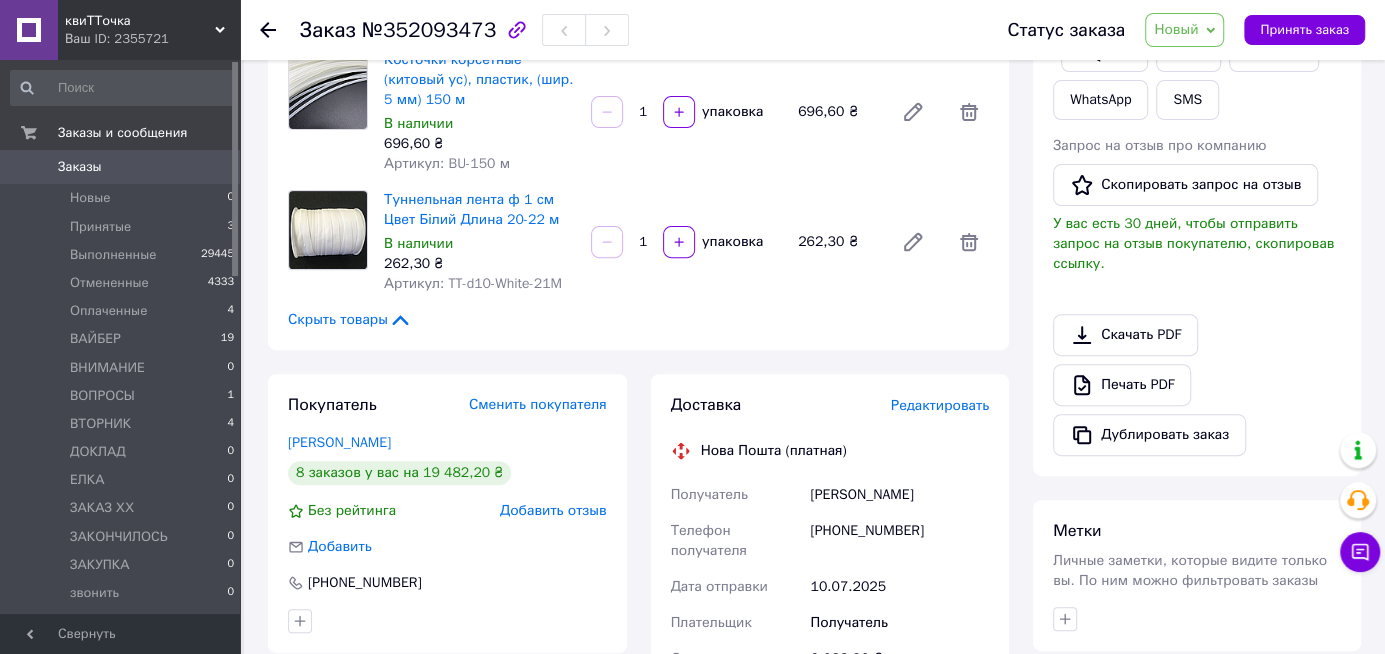 click on "Новый" at bounding box center [1184, 30] 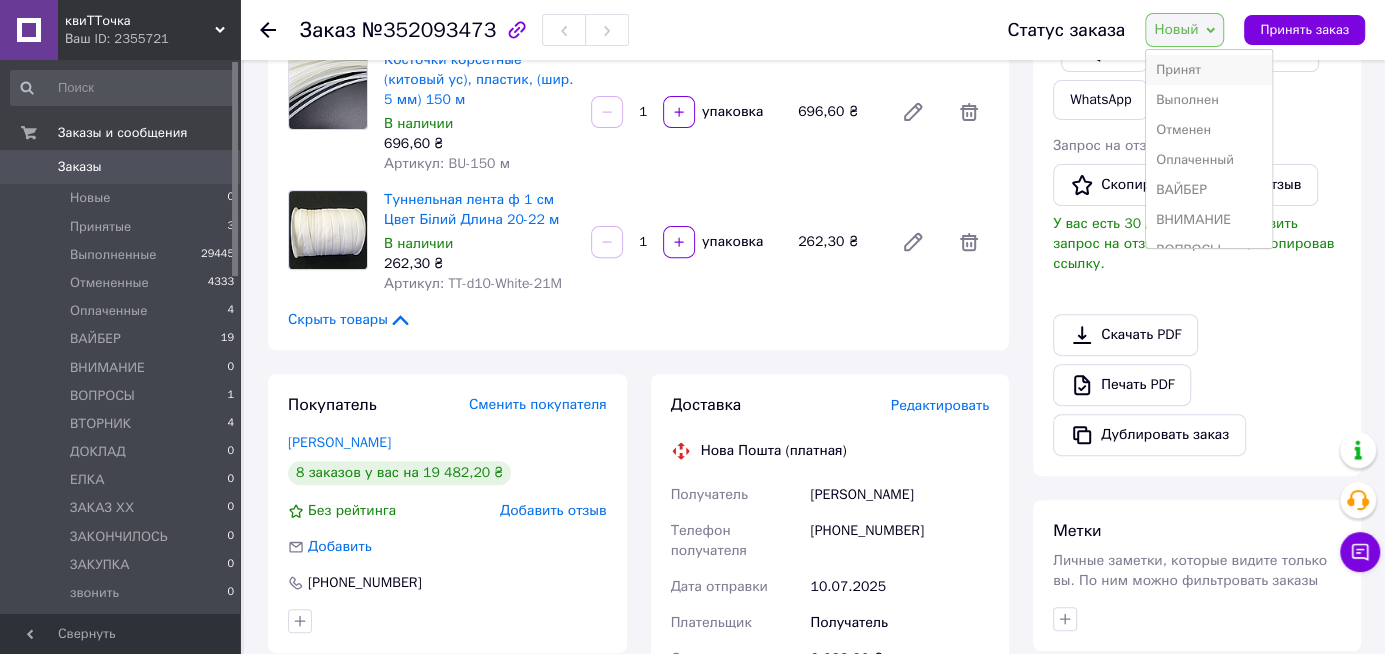 click on "Принят" at bounding box center [1209, 70] 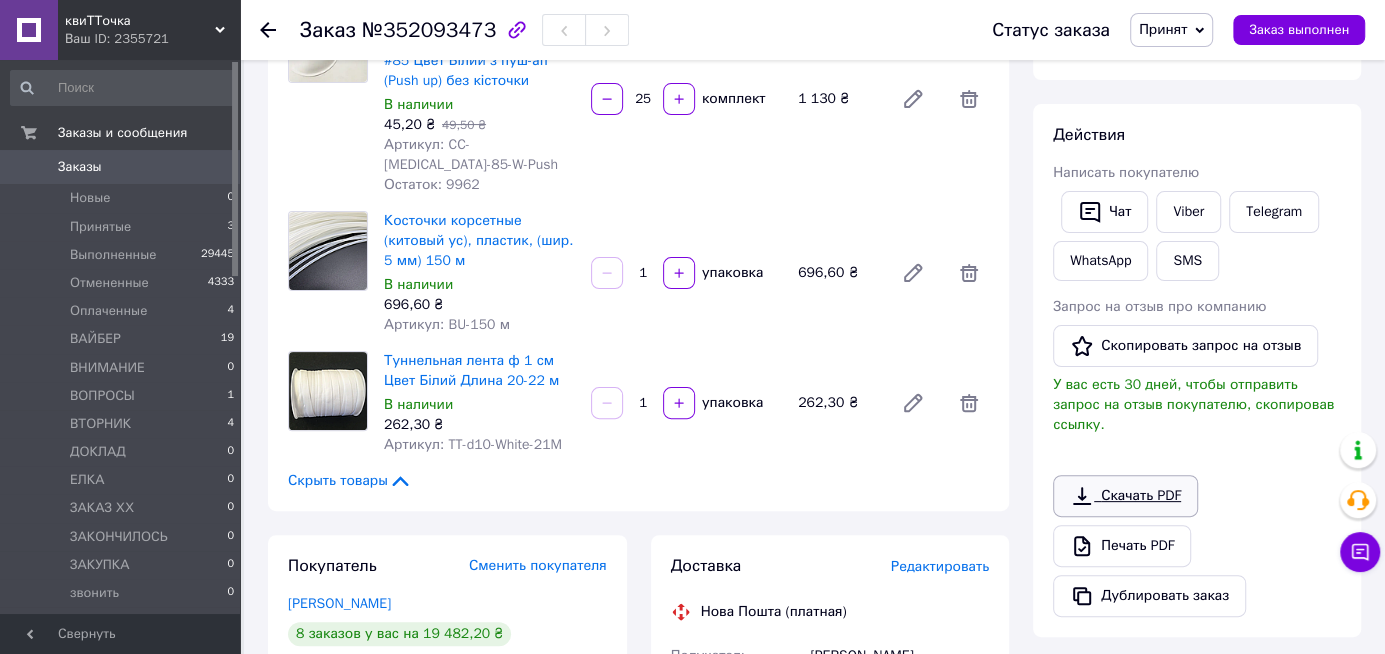 scroll, scrollTop: 229, scrollLeft: 0, axis: vertical 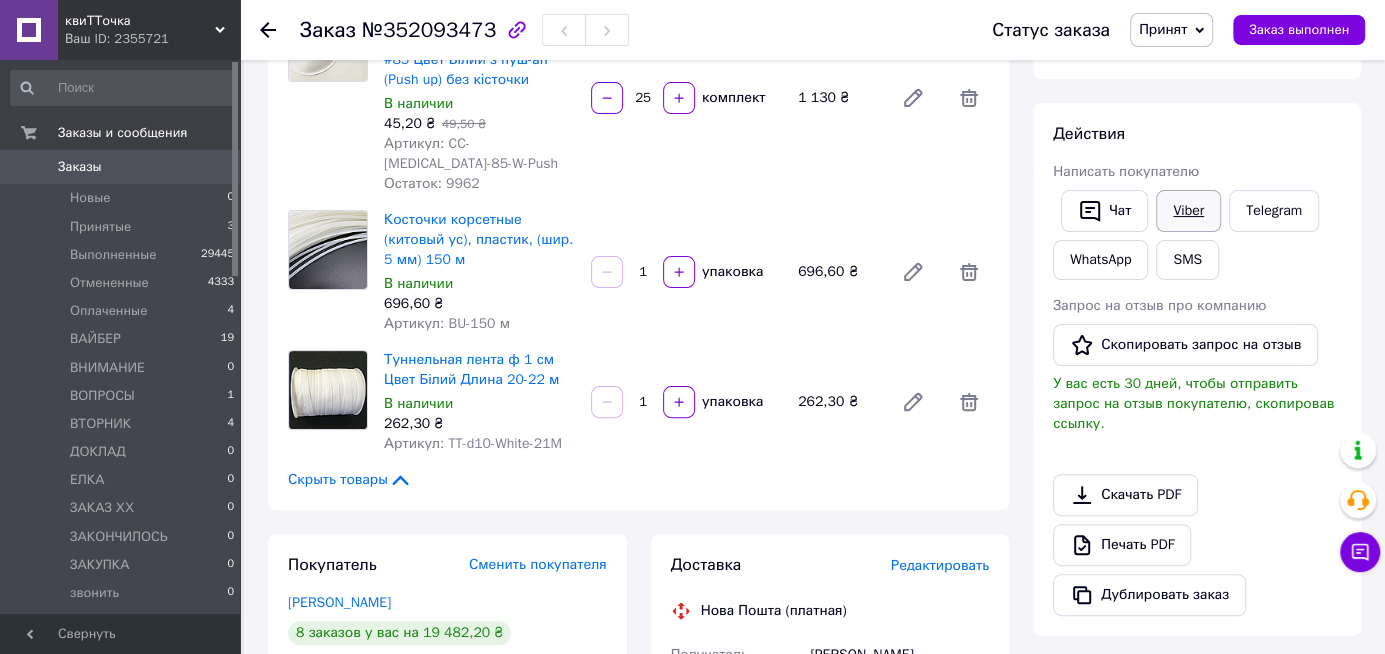 click on "Viber" at bounding box center [1188, 211] 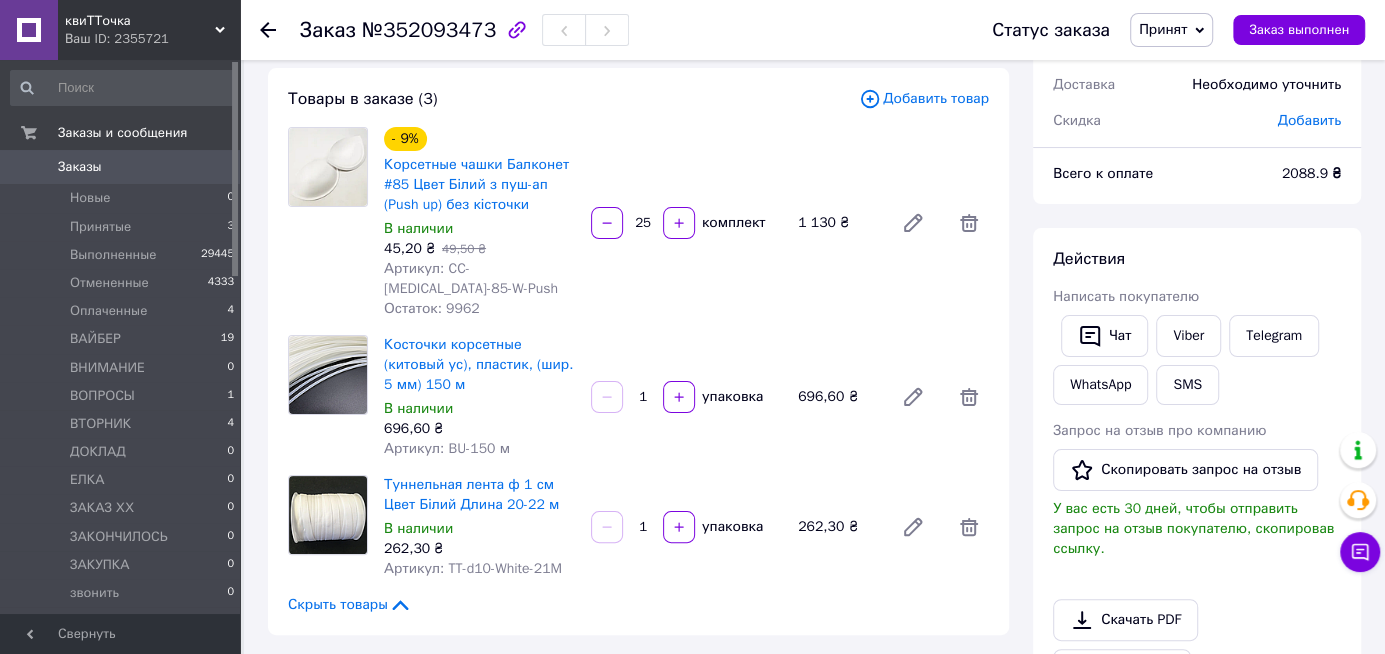 scroll, scrollTop: 69, scrollLeft: 0, axis: vertical 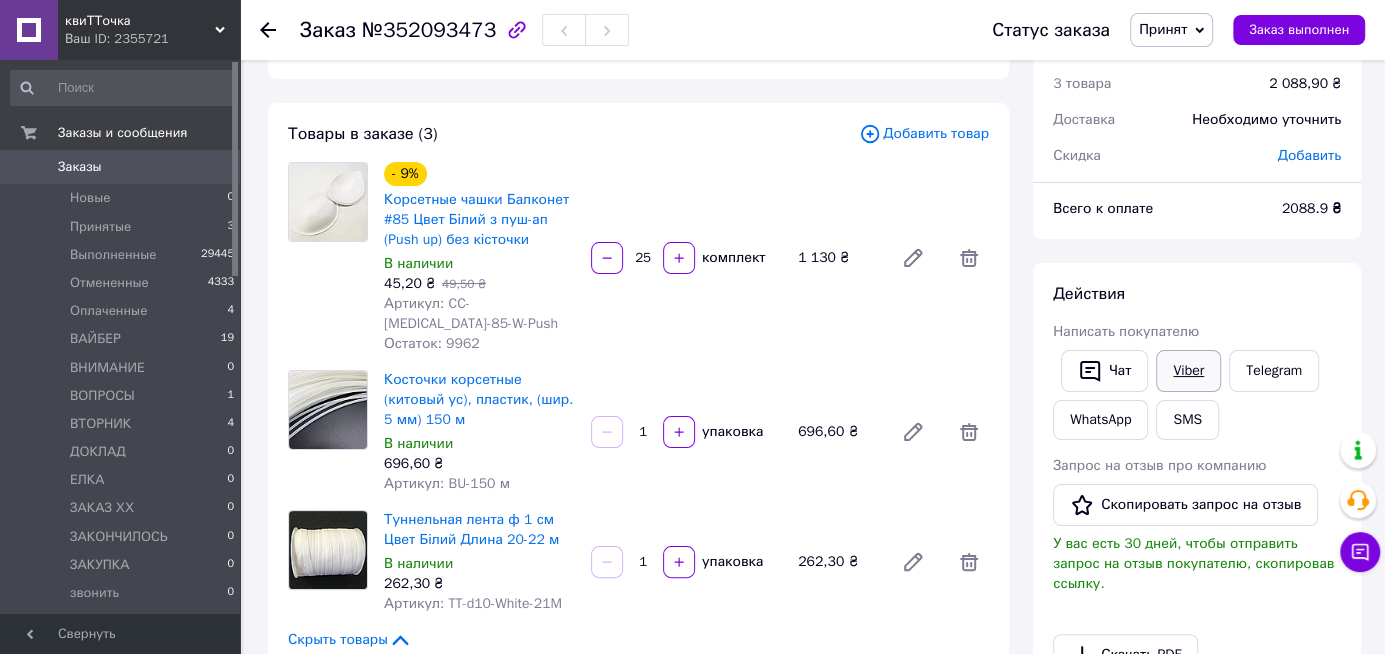 click on "Viber" at bounding box center (1188, 371) 